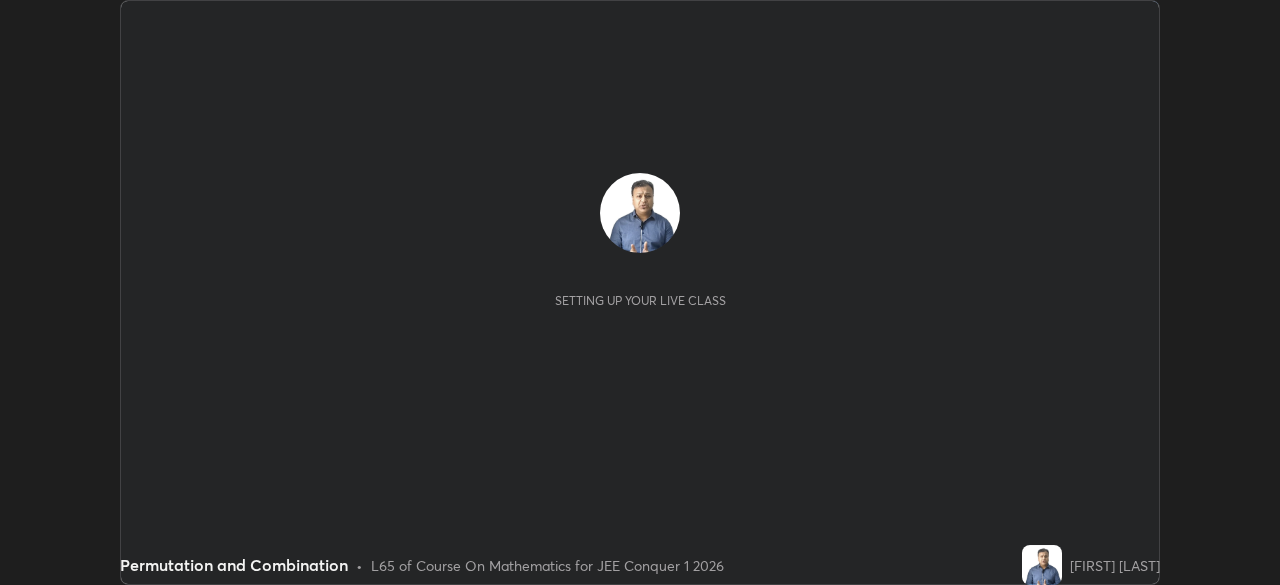 scroll, scrollTop: 0, scrollLeft: 0, axis: both 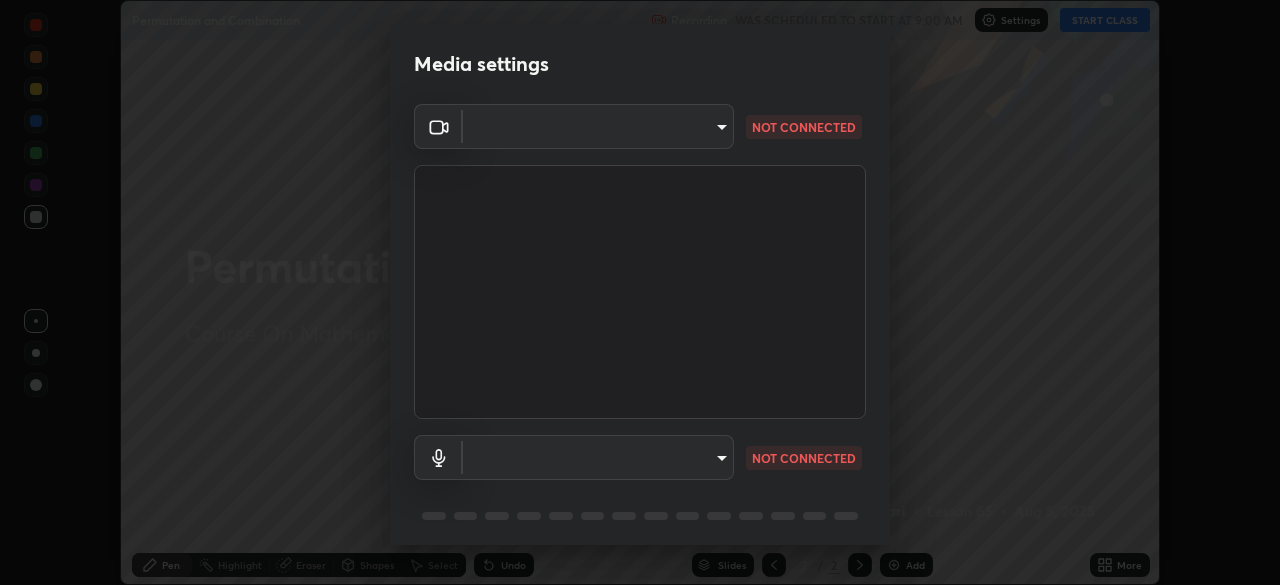type on "9c5db0e3d6bf80210af106929d999d9f929c5ea5bbb961195660b7f823e2c793" 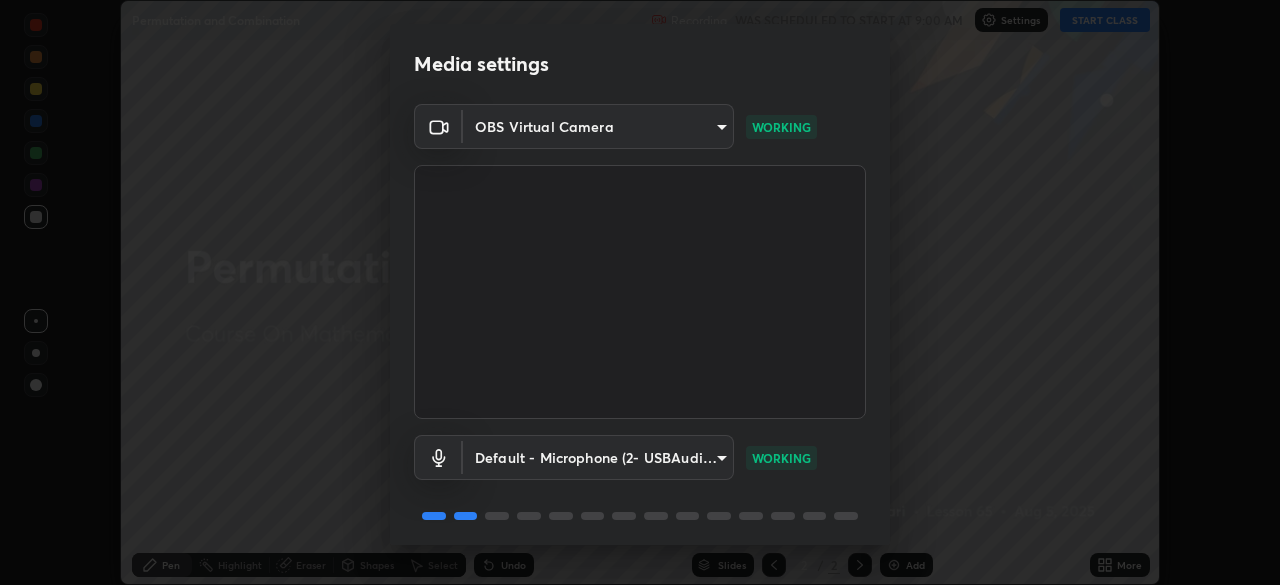 click on "Erase all Permutation and Combination Recording WAS SCHEDULED TO START AT  9:00 AM Settings START CLASS Setting up your live class Permutation and Combination • L65 of Course On Mathematics for JEE Conquer 1 2026 [PERSON] Pen Highlight Eraser Shapes Select Undo Slides 2 / 2 Add More No doubts shared Encourage your learners to ask a doubt for better clarity Report an issue Reason for reporting Buffering Chat not working Audio - Video sync issue Educator video quality low ​ Attach an image Report Media settings OBS Virtual Camera 9c5db0e3d6bf80210af106929d999d9f929c5ea5bbb961195660b7f823e2c793 WORKING Default - Microphone (2- USBAudio1.0) default WORKING 1 / 5 Next" at bounding box center [640, 292] 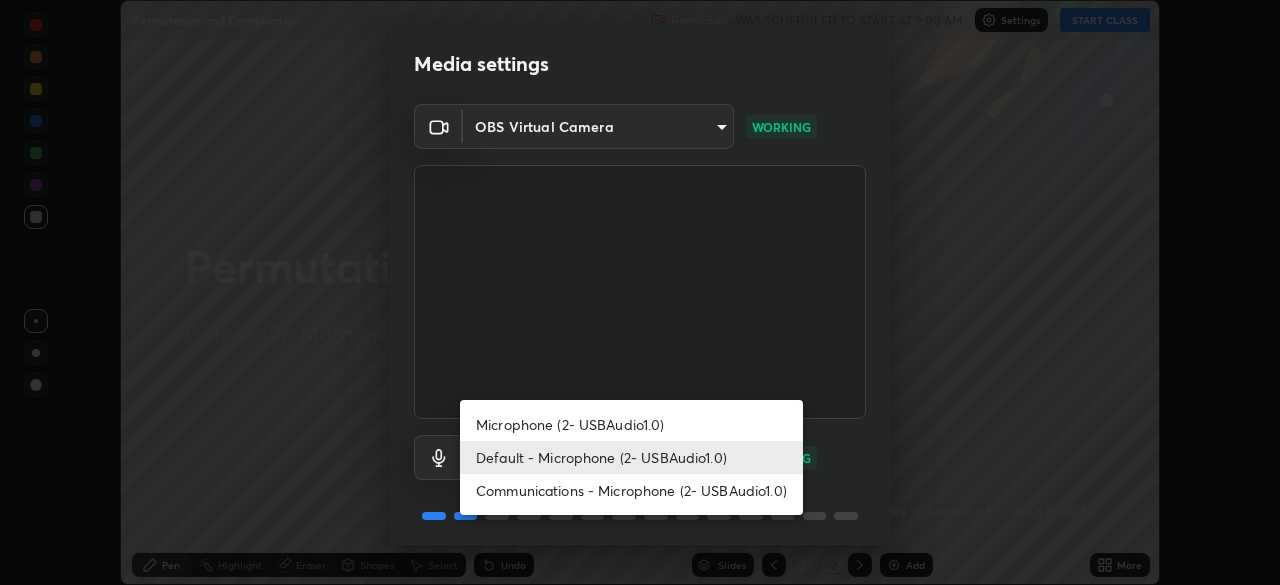 click at bounding box center (640, 292) 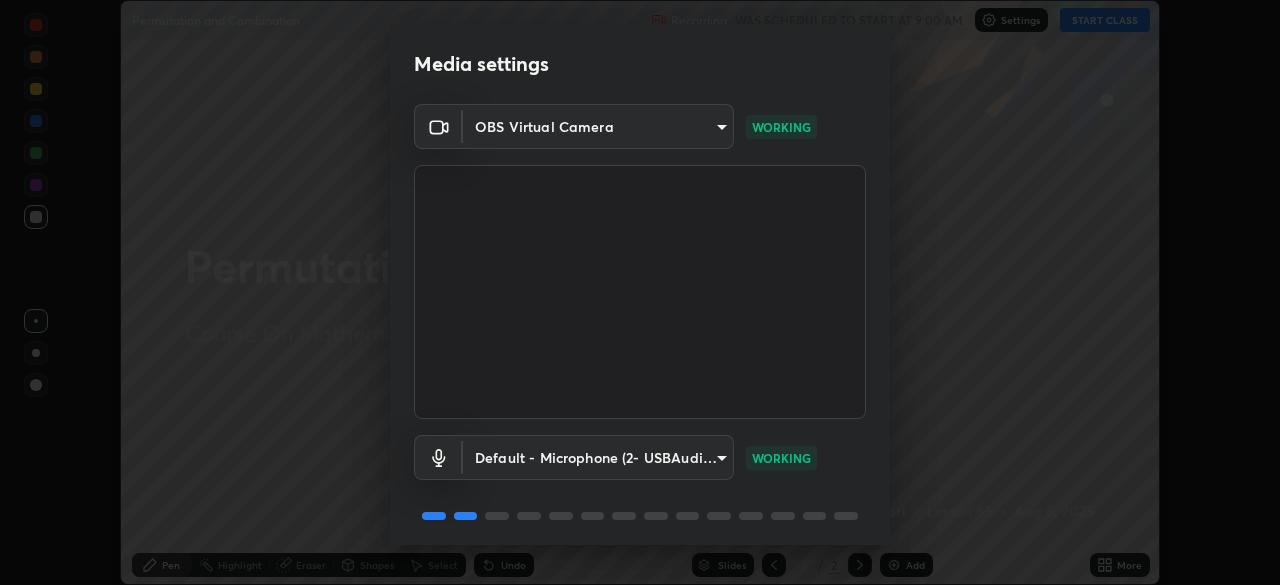 scroll, scrollTop: 71, scrollLeft: 0, axis: vertical 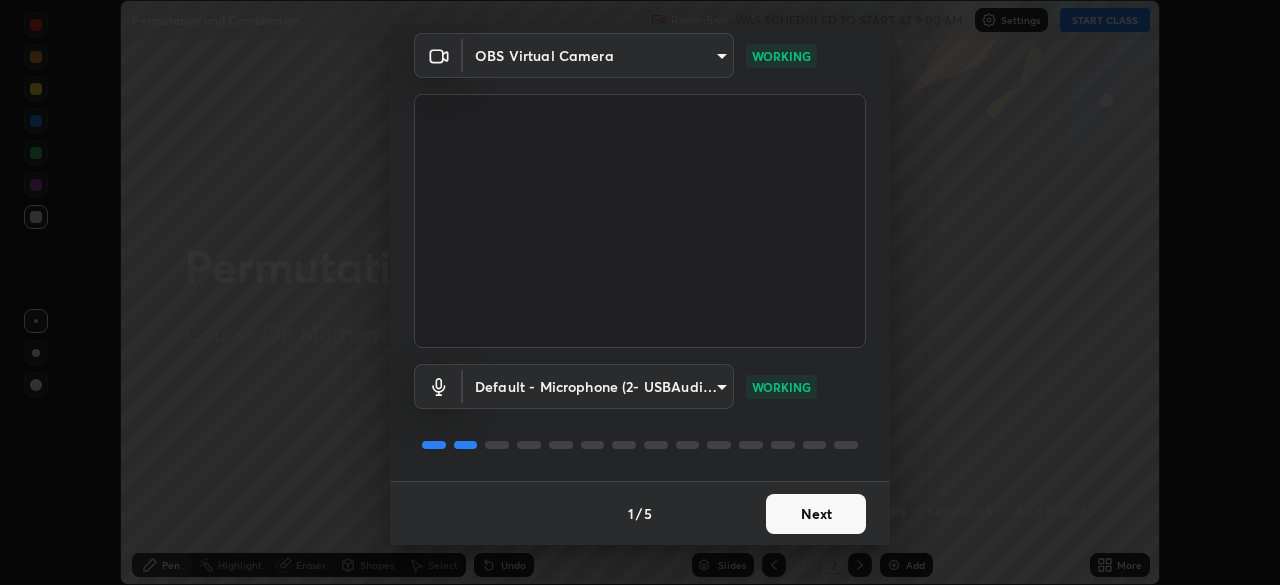 click on "Next" at bounding box center [816, 514] 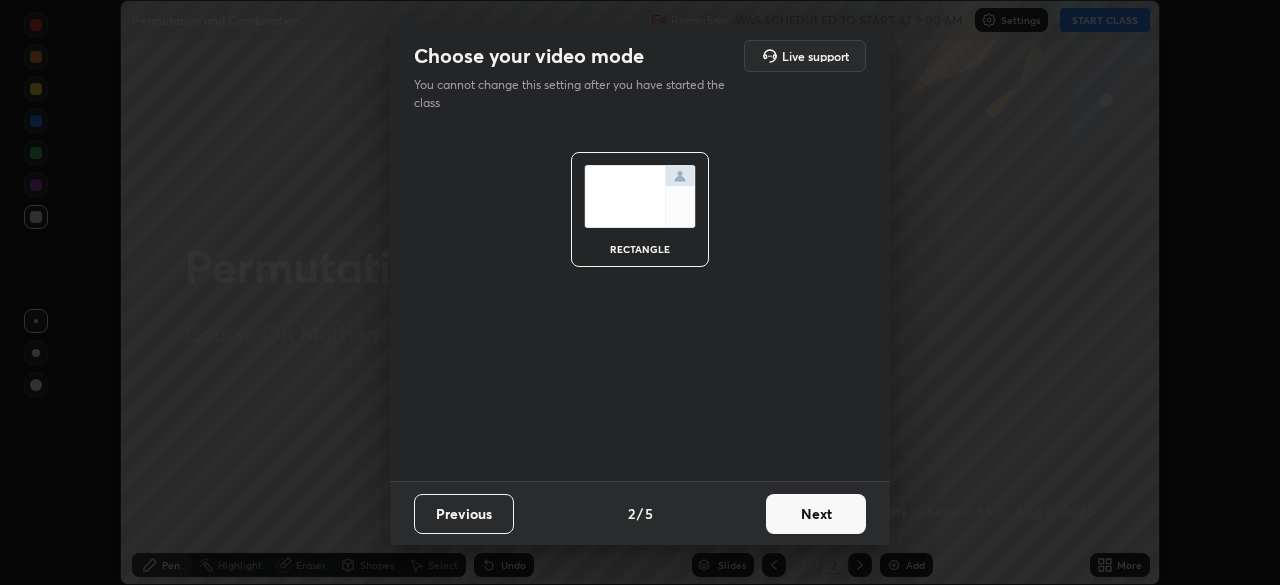 click on "Next" at bounding box center [816, 514] 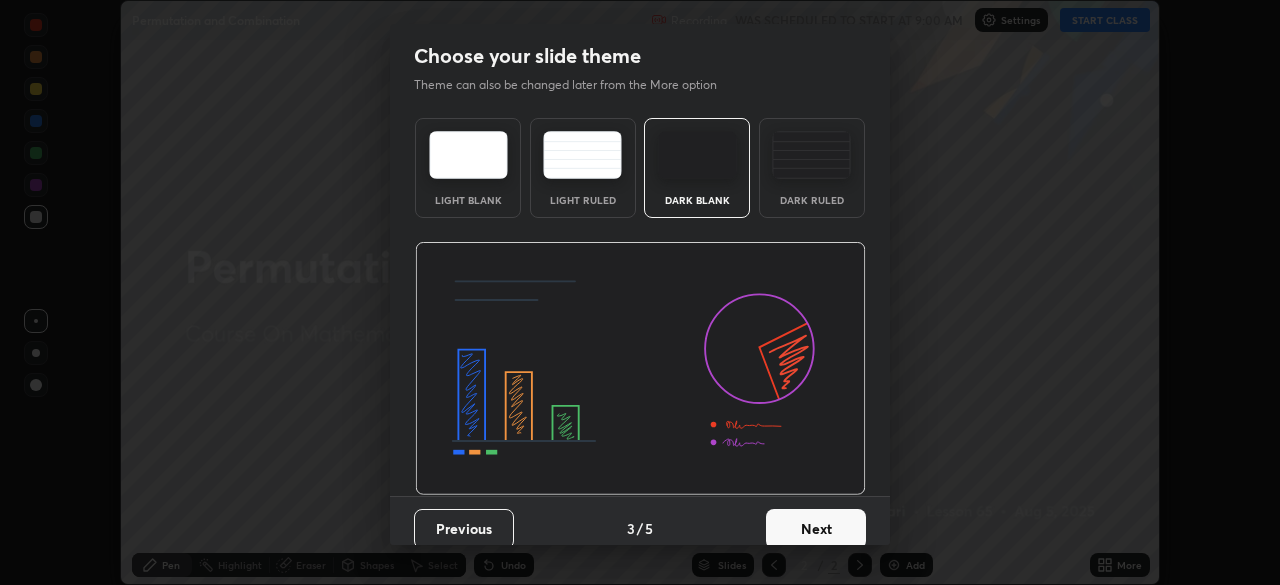 click on "Next" at bounding box center (816, 529) 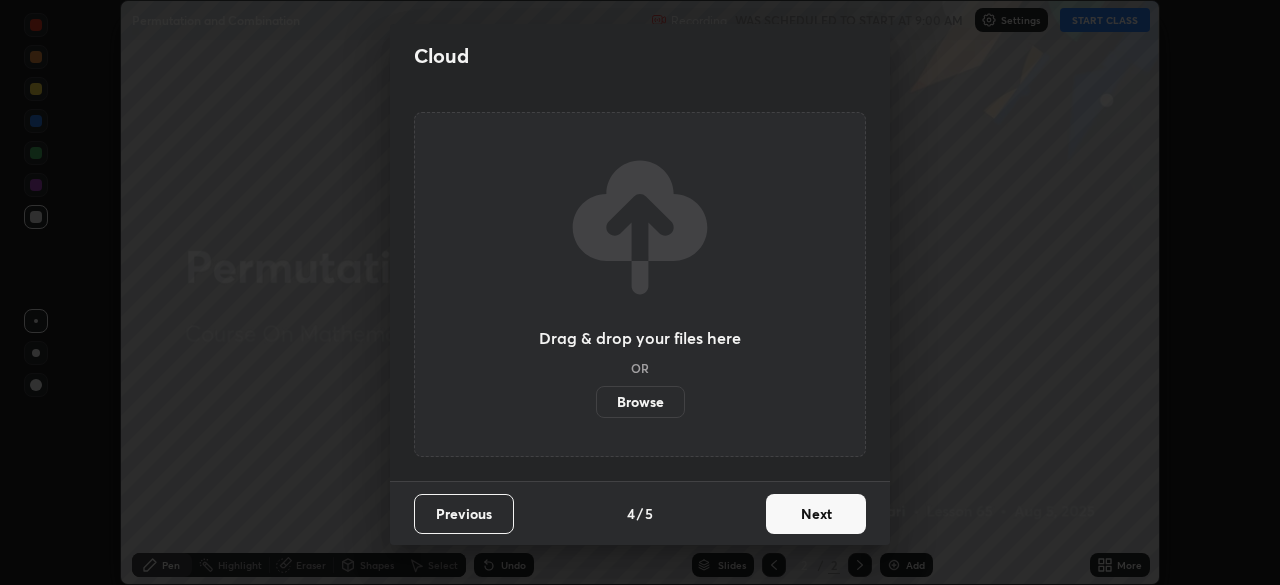 click on "Next" at bounding box center [816, 514] 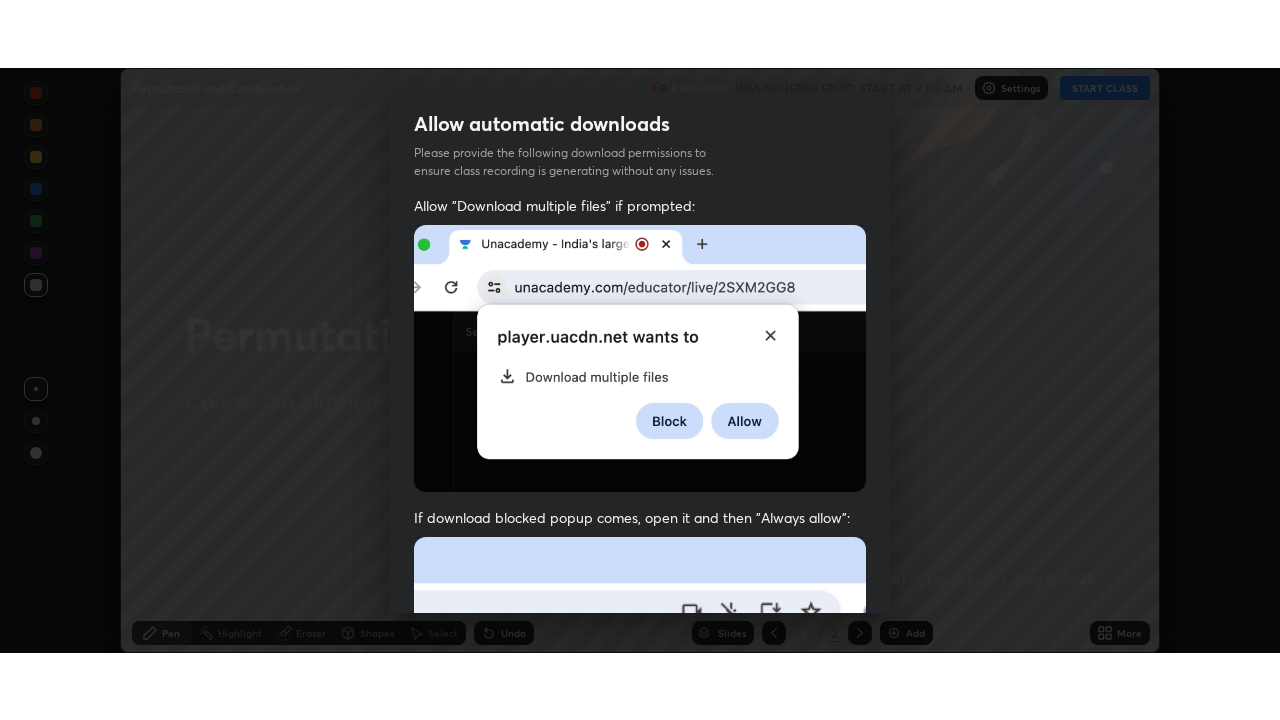 scroll, scrollTop: 479, scrollLeft: 0, axis: vertical 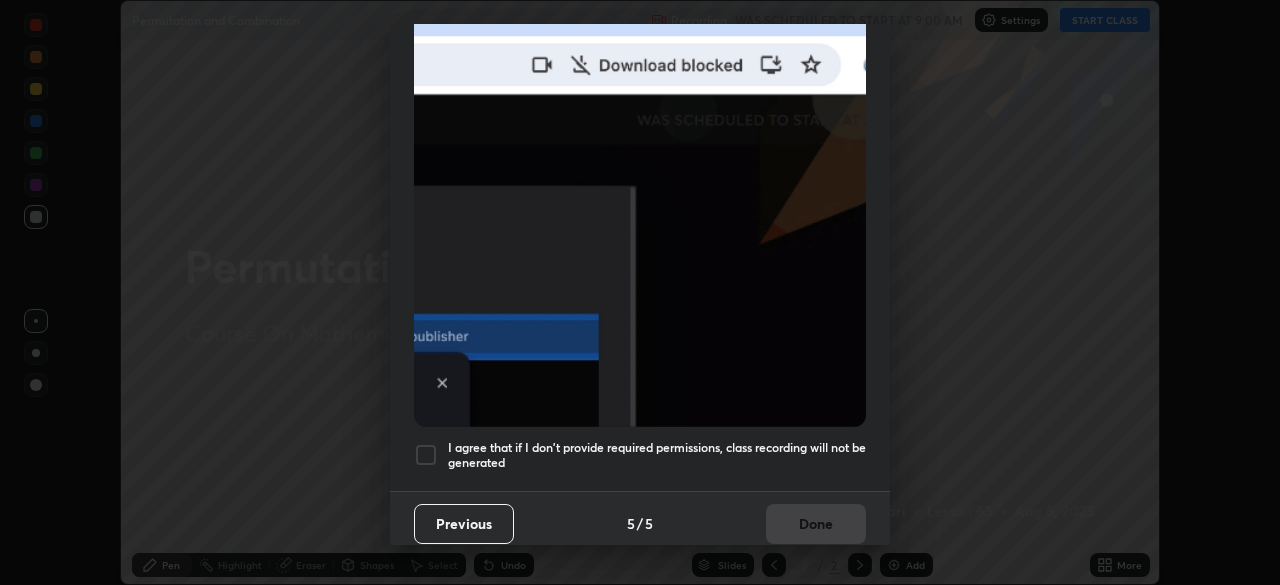 click on "I agree that if I don't provide required permissions, class recording will not be generated" at bounding box center [657, 455] 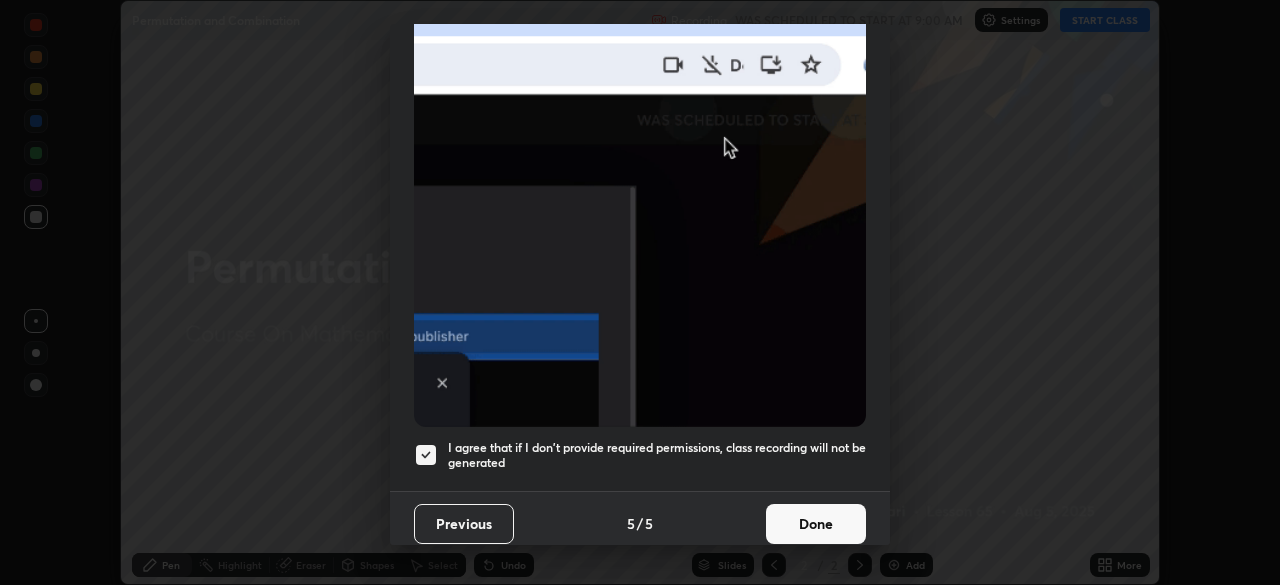 click on "Done" at bounding box center (816, 524) 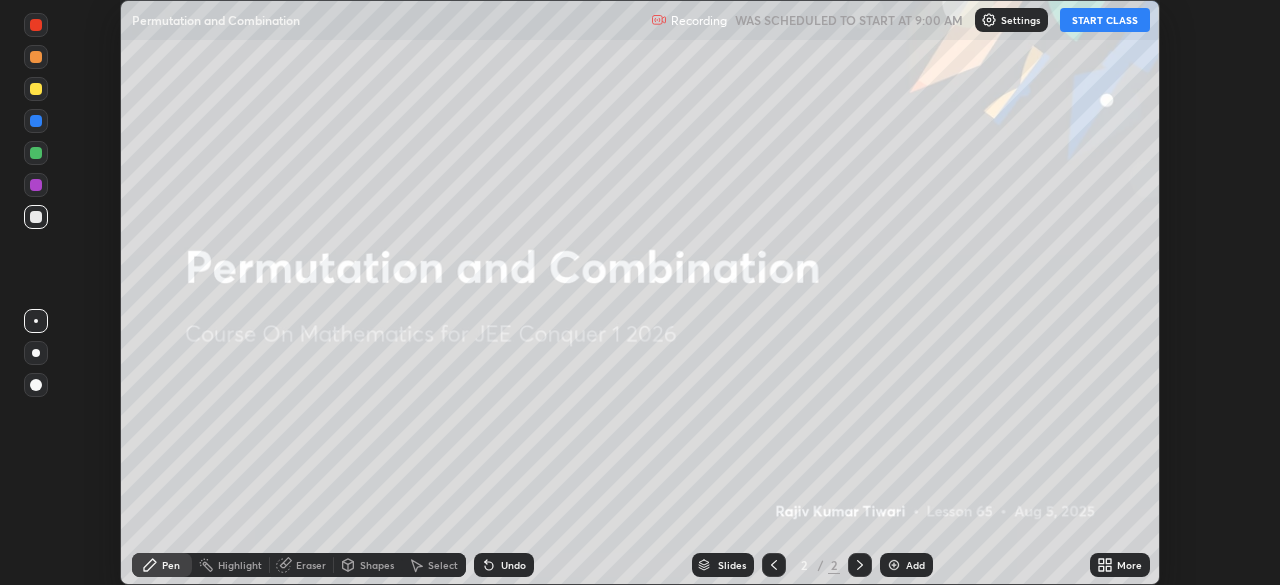 click 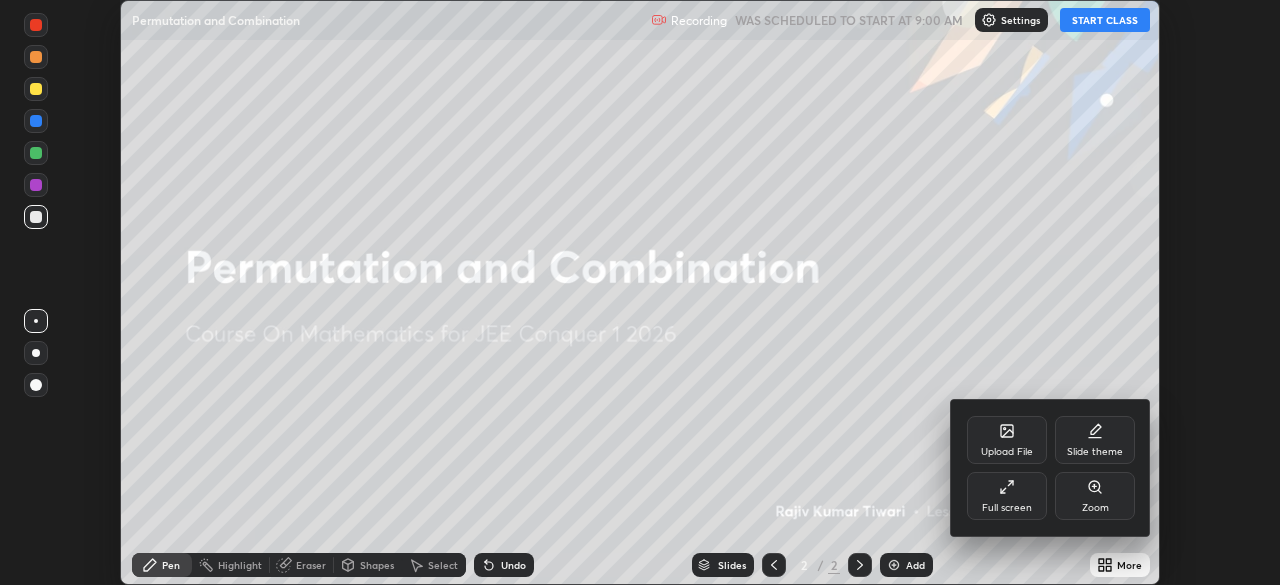 click 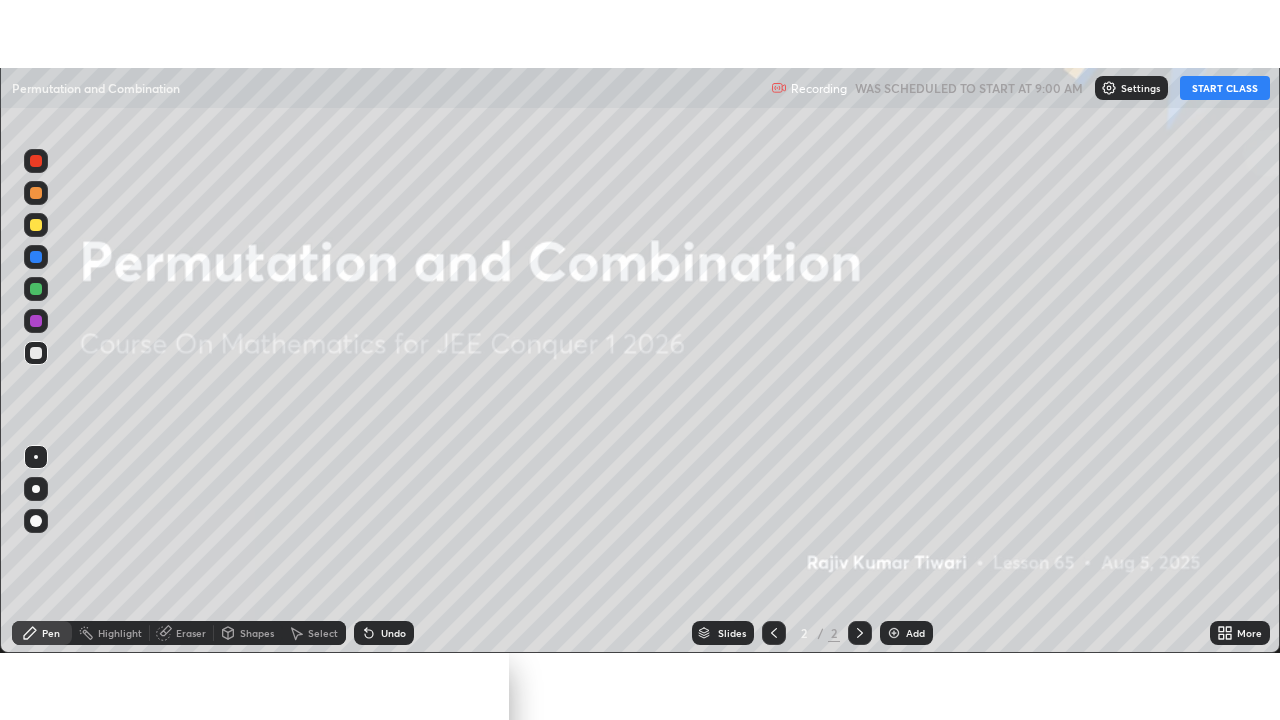 scroll, scrollTop: 99280, scrollLeft: 98720, axis: both 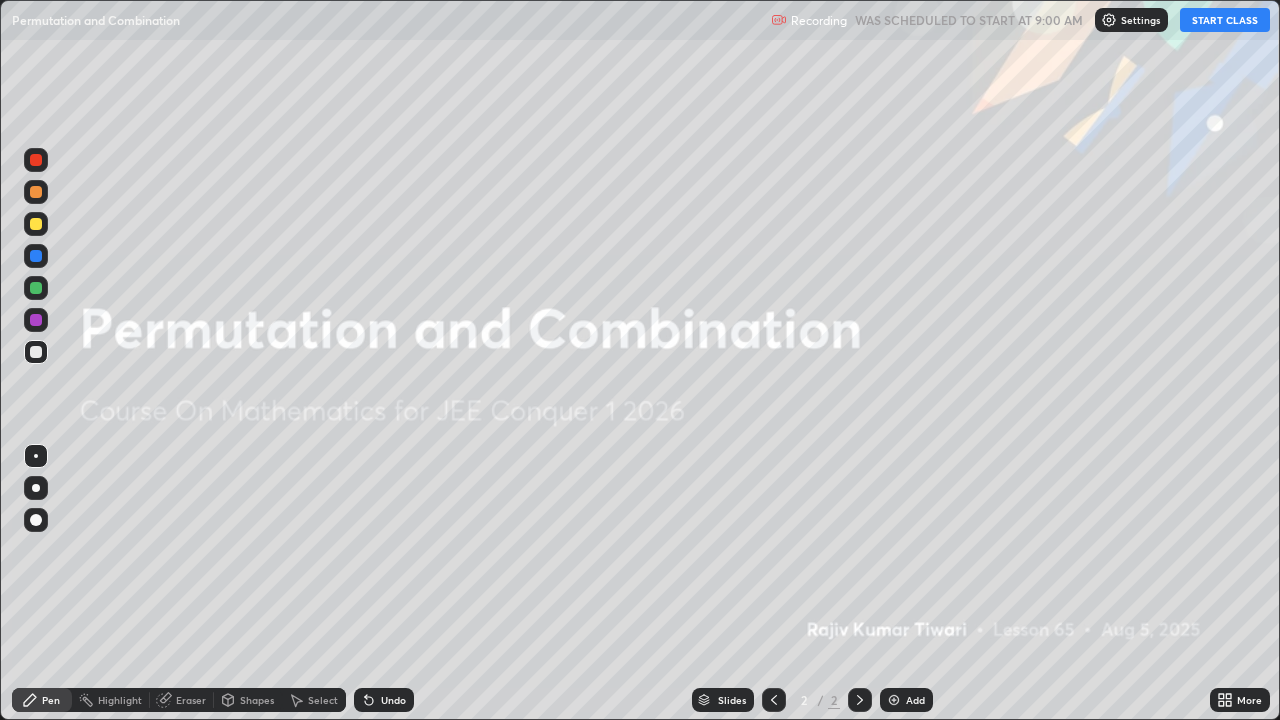click at bounding box center (894, 700) 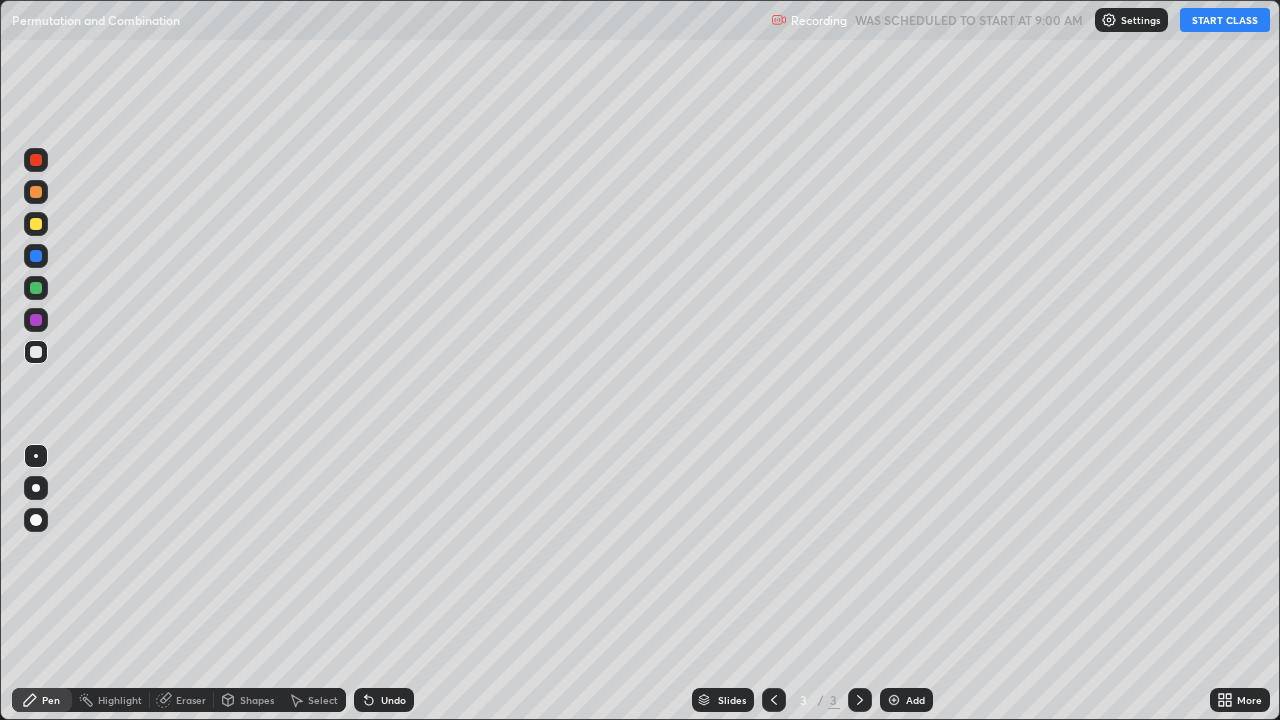 click on "START CLASS" at bounding box center (1225, 20) 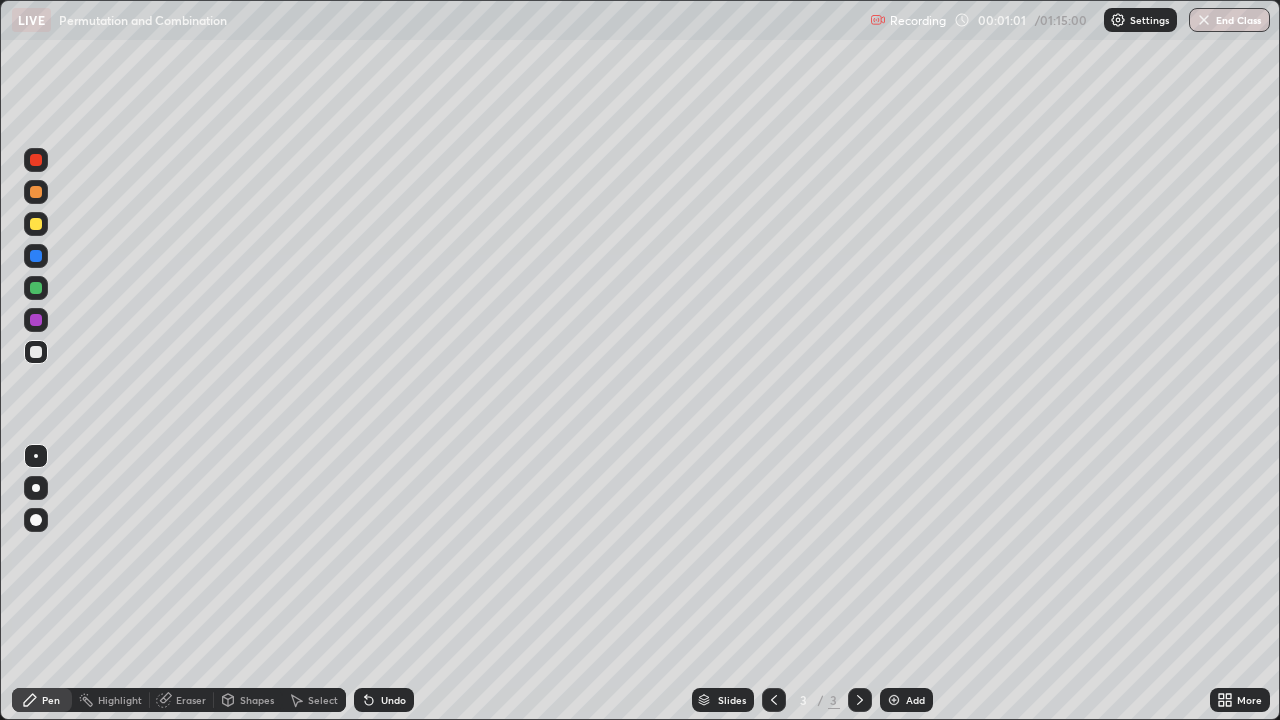 click at bounding box center [36, 224] 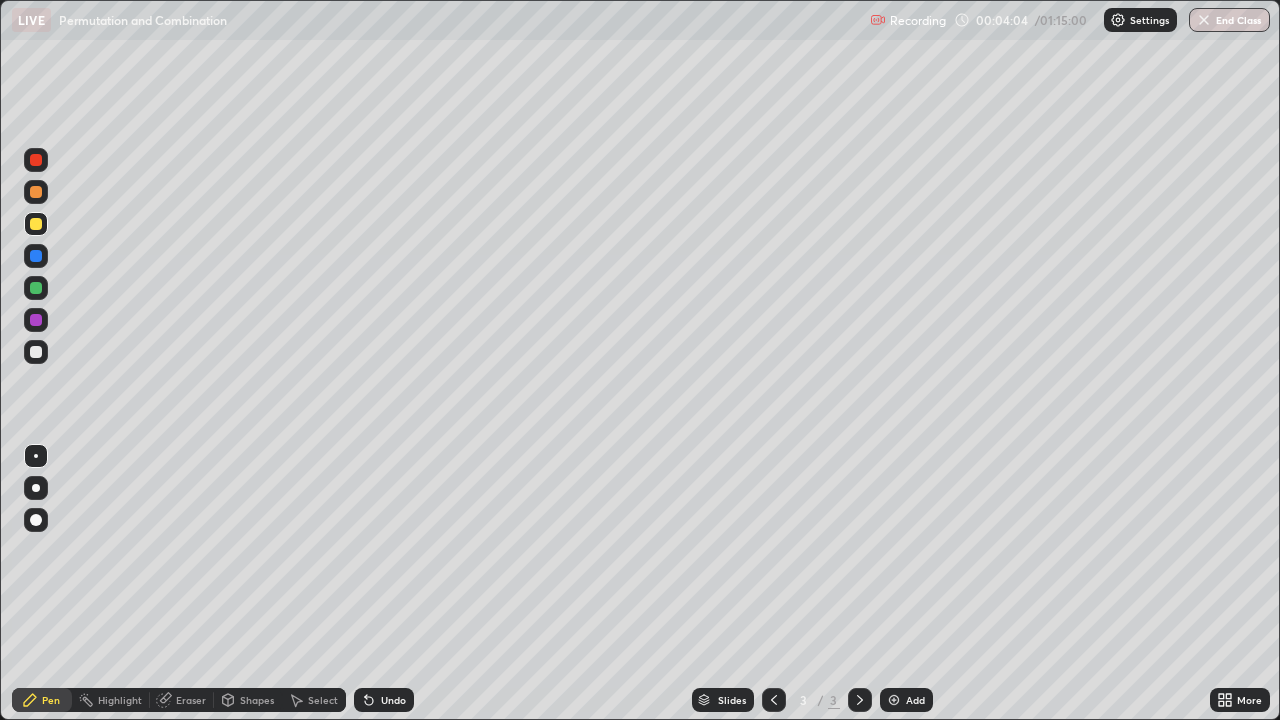 click on "Eraser" at bounding box center [191, 700] 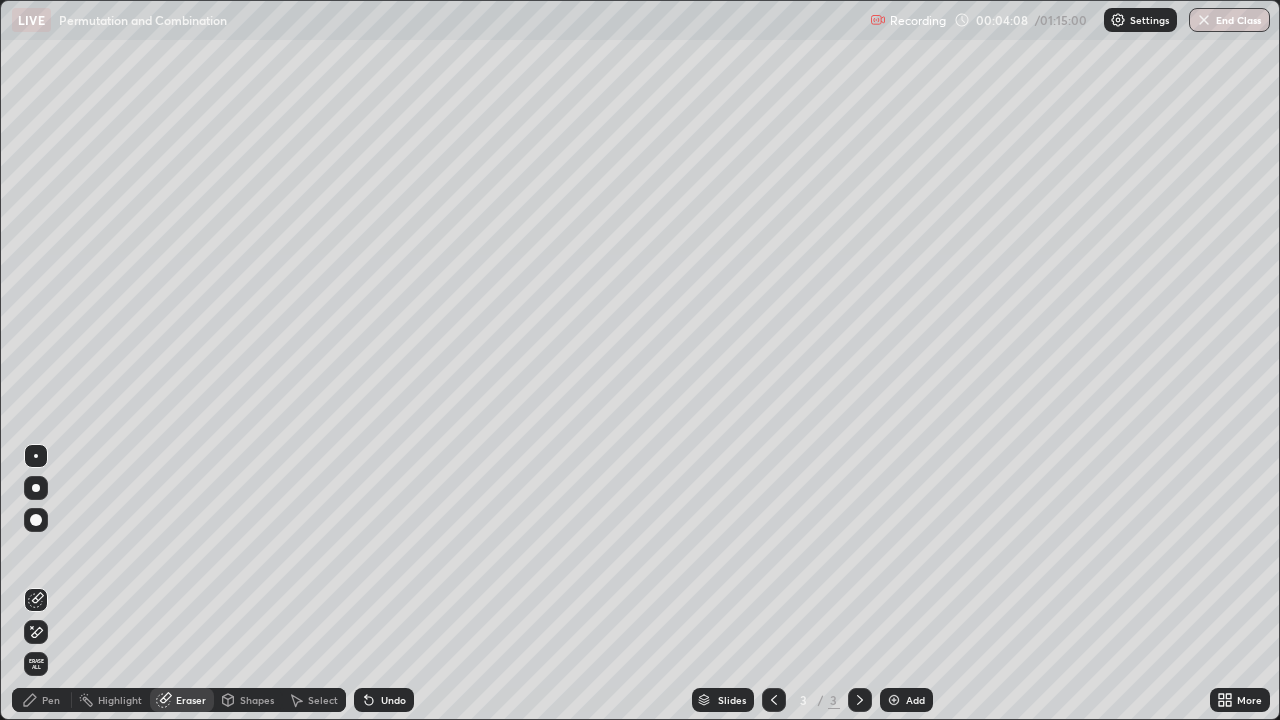 click on "Pen" at bounding box center [51, 700] 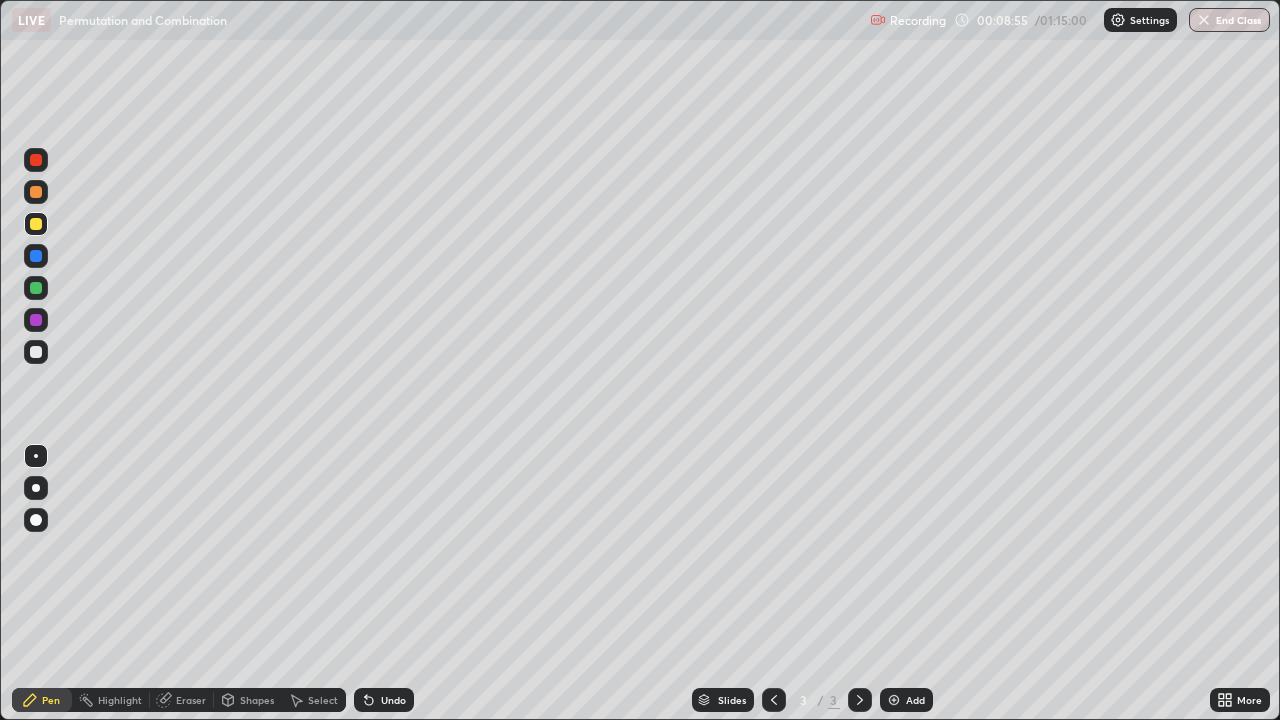 click on "Add" at bounding box center [906, 700] 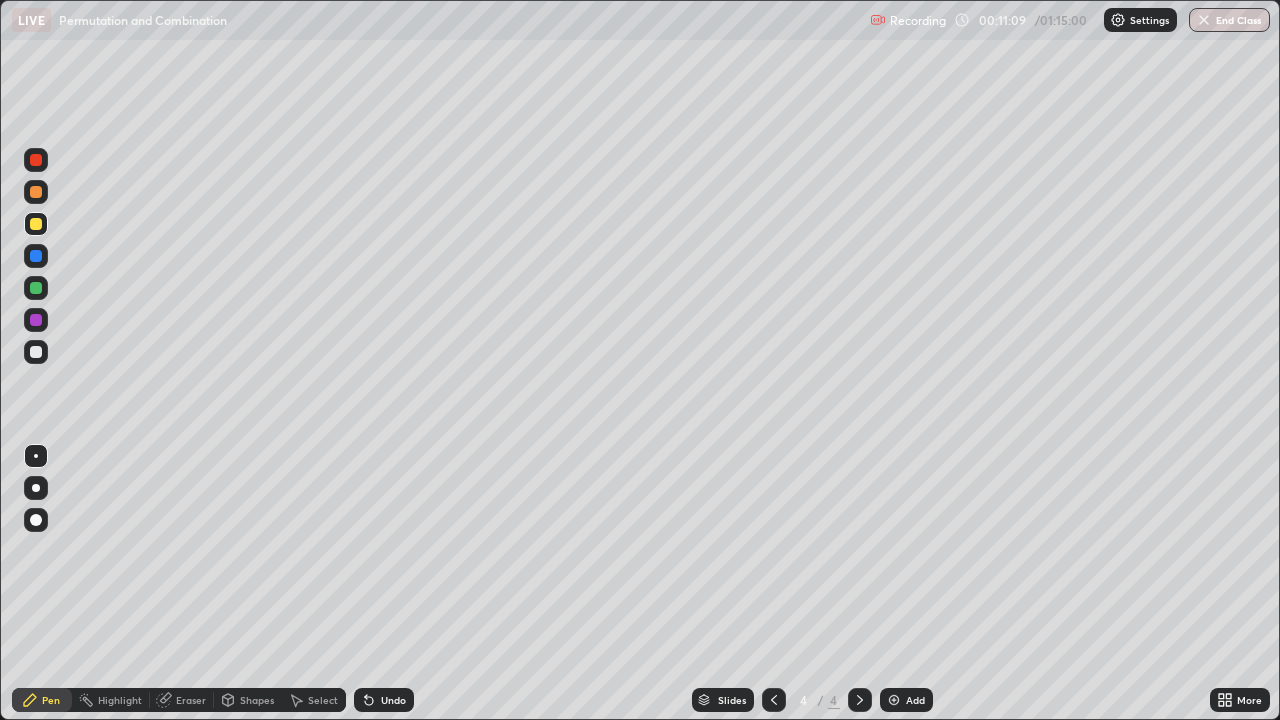 click at bounding box center (36, 352) 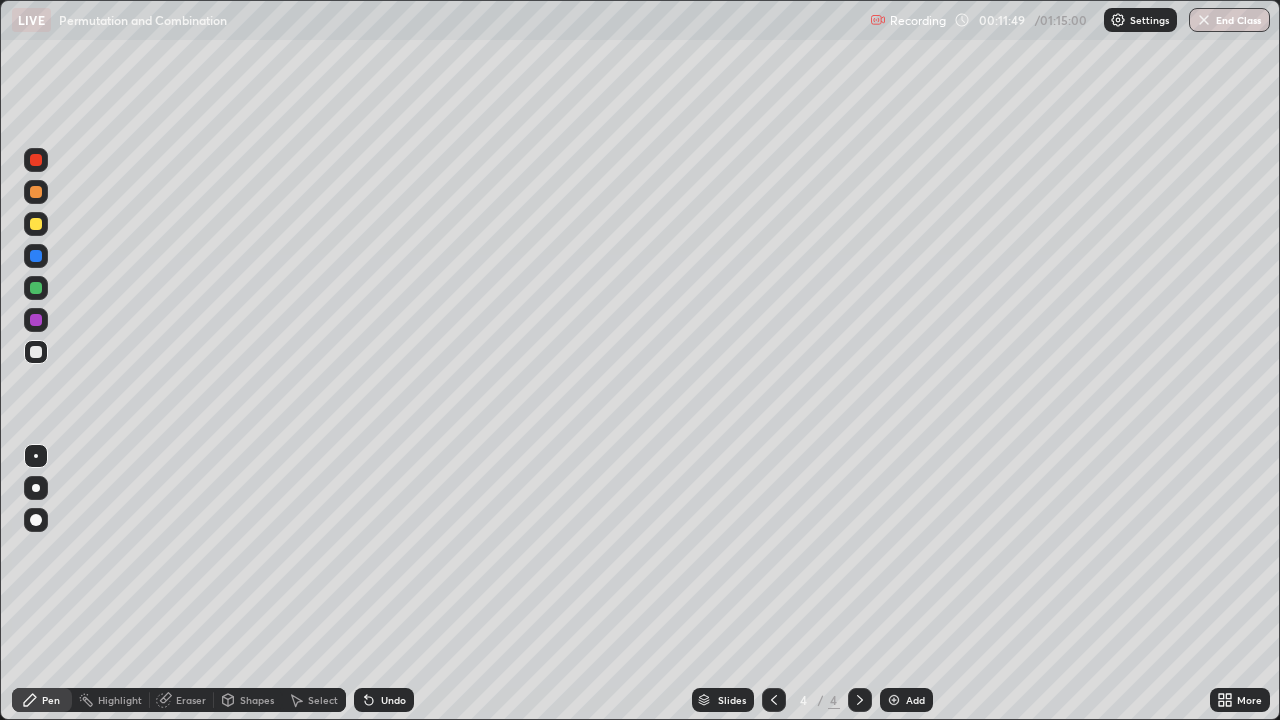 click at bounding box center [36, 224] 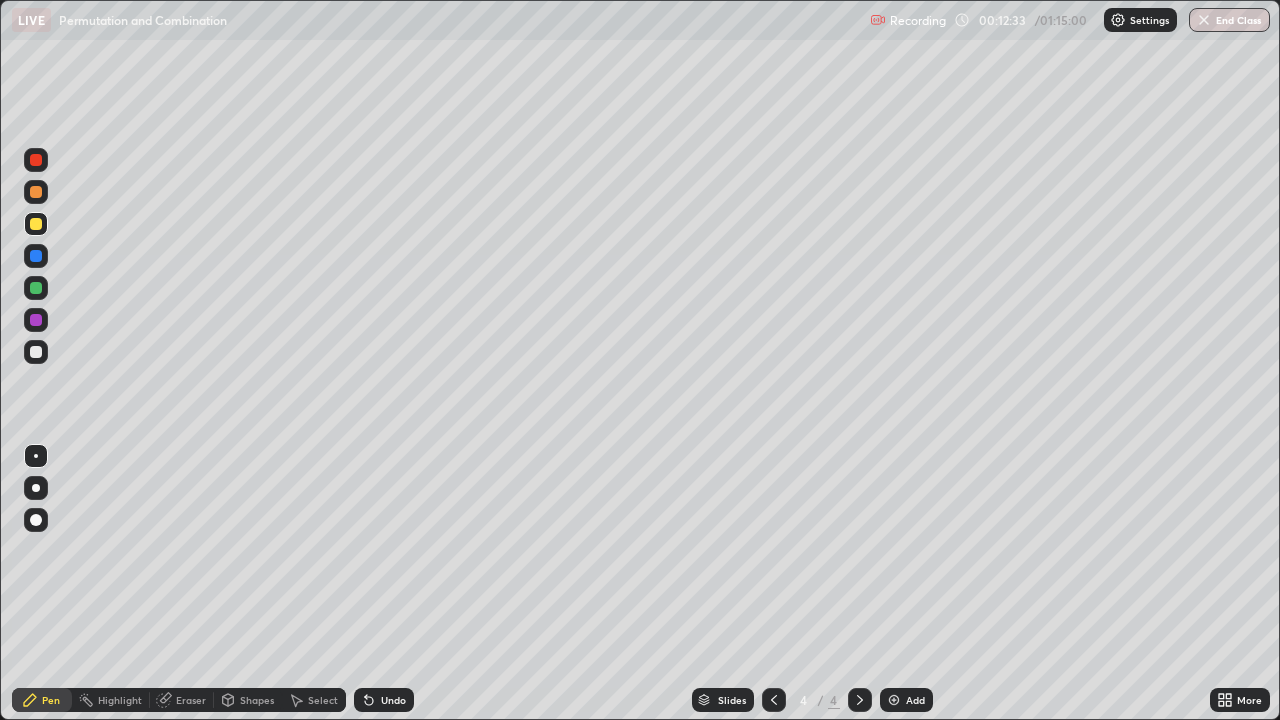 click at bounding box center (36, 352) 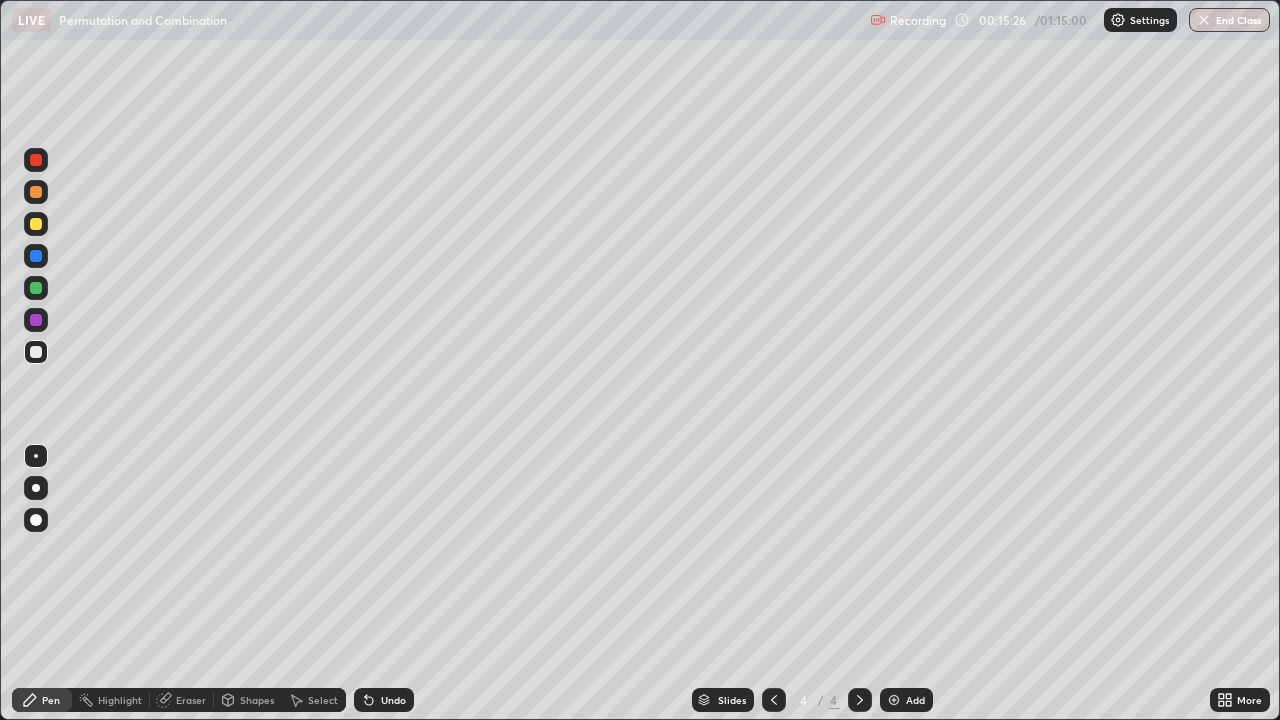 click at bounding box center [36, 224] 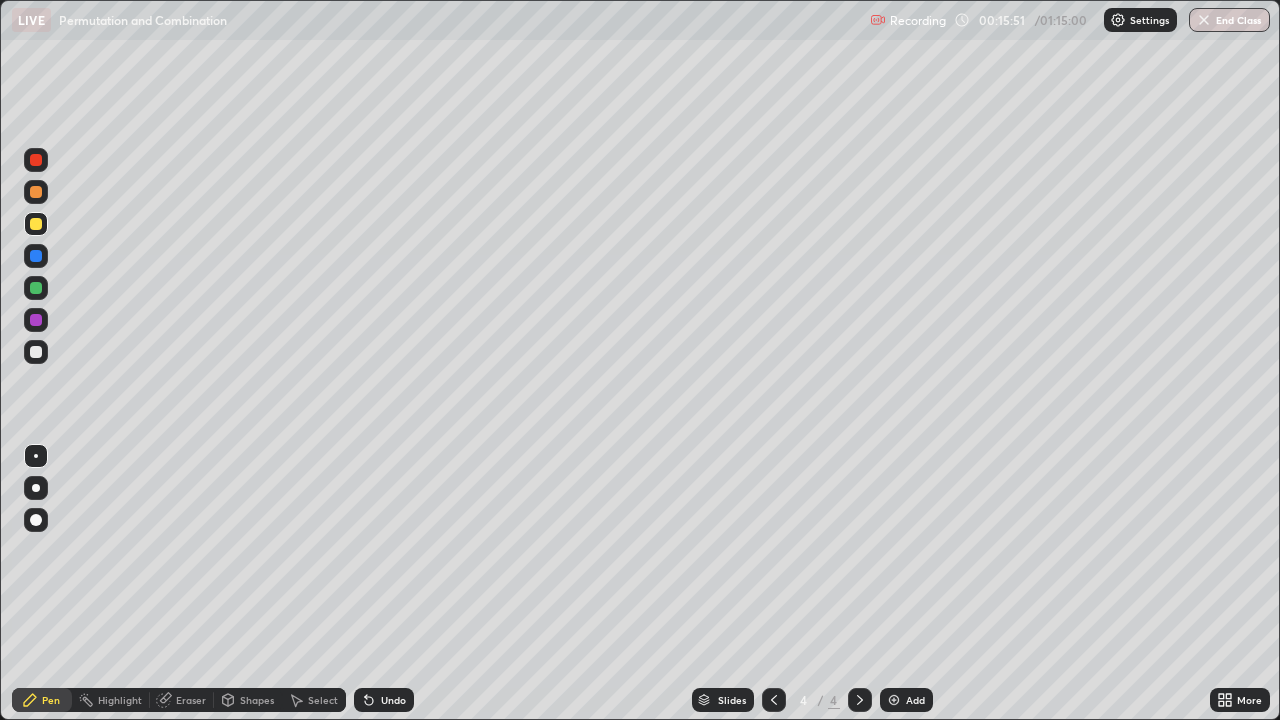 click on "Eraser" at bounding box center [182, 700] 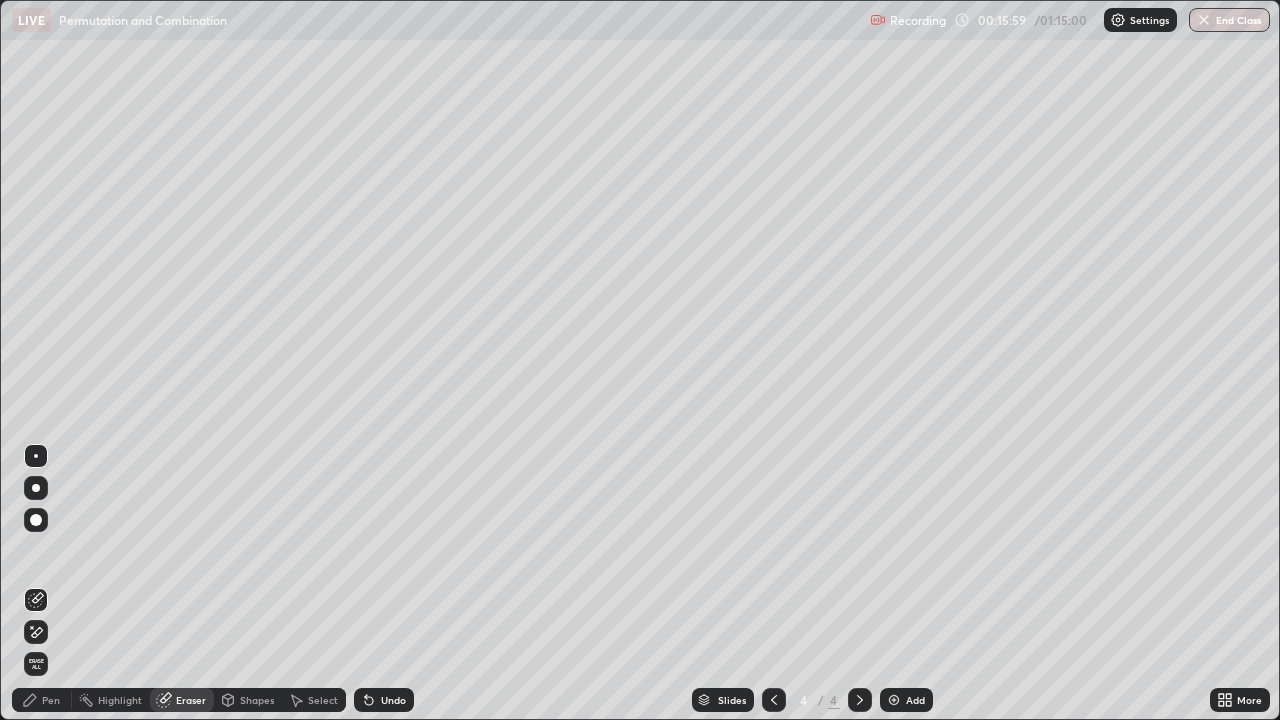 click on "Pen" at bounding box center [51, 700] 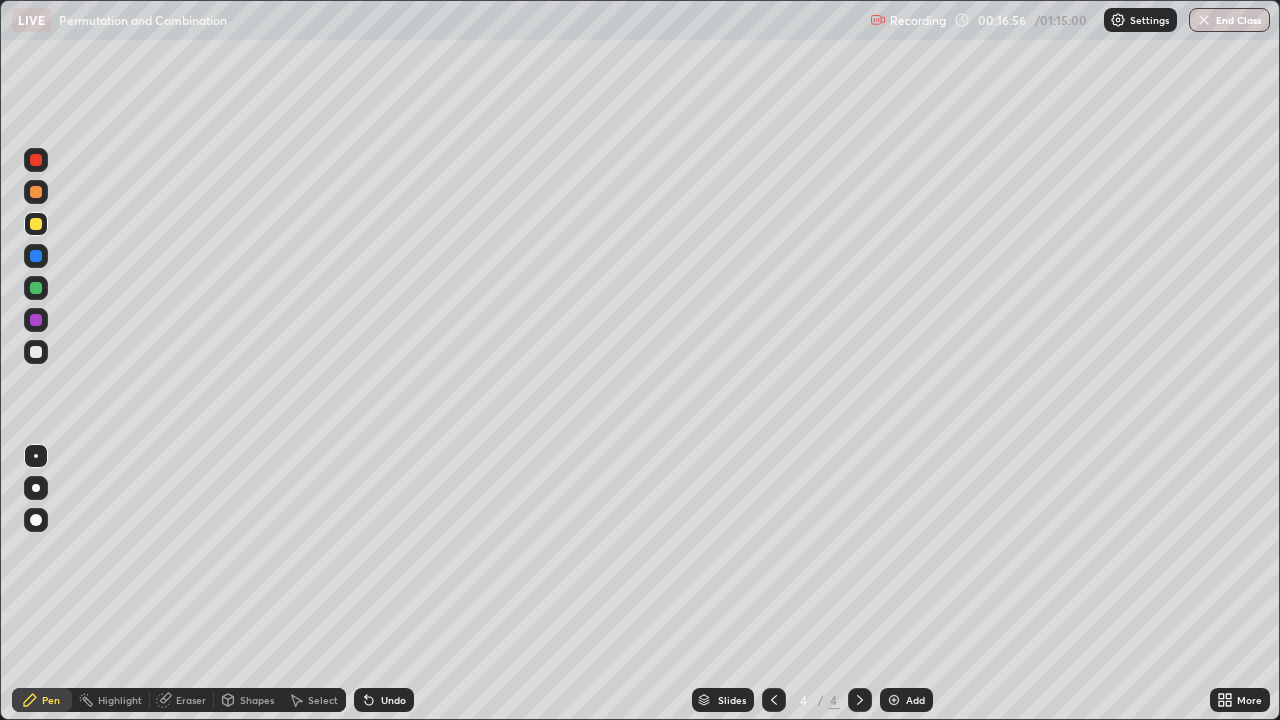 click at bounding box center (36, 352) 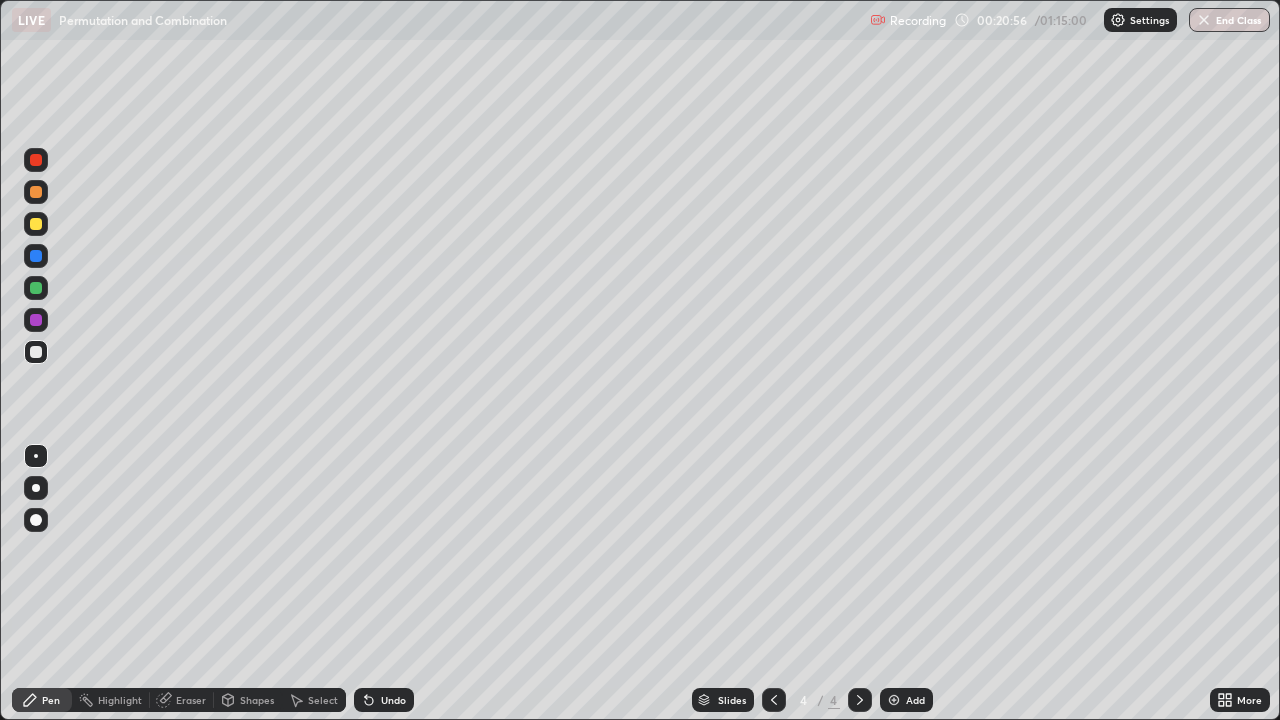 click on "Eraser" at bounding box center (182, 700) 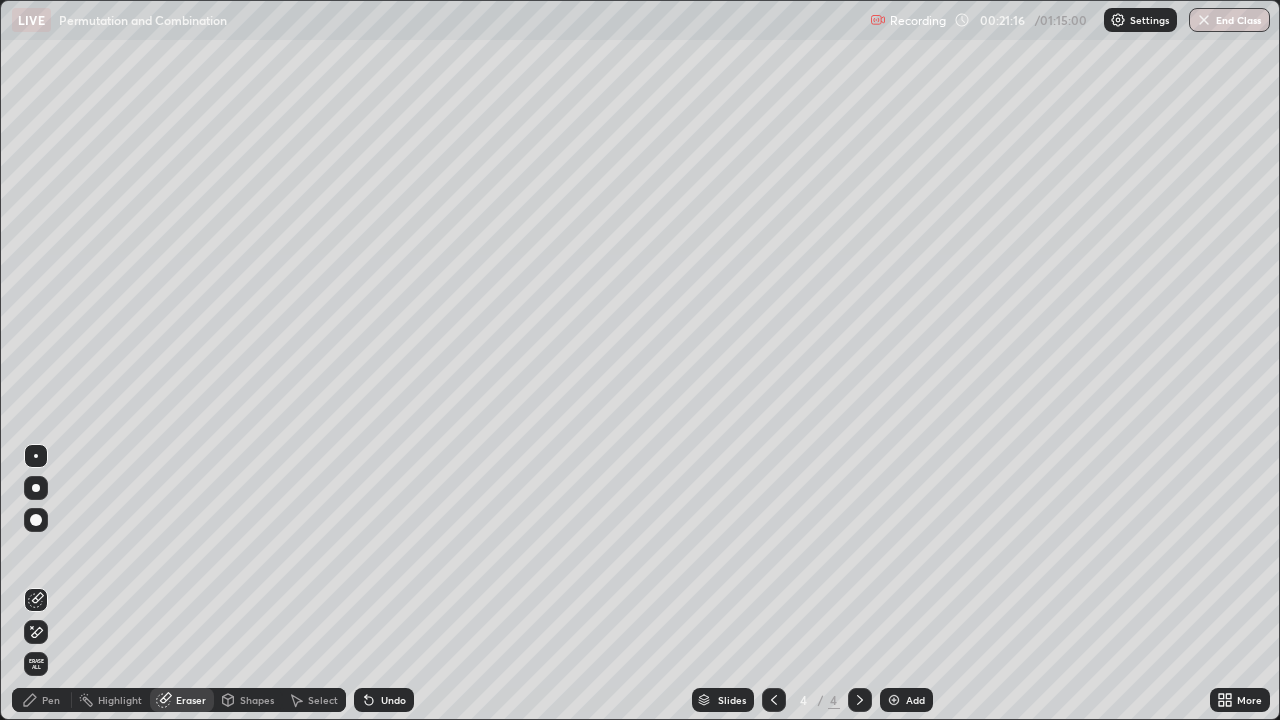 click on "Pen" at bounding box center (51, 700) 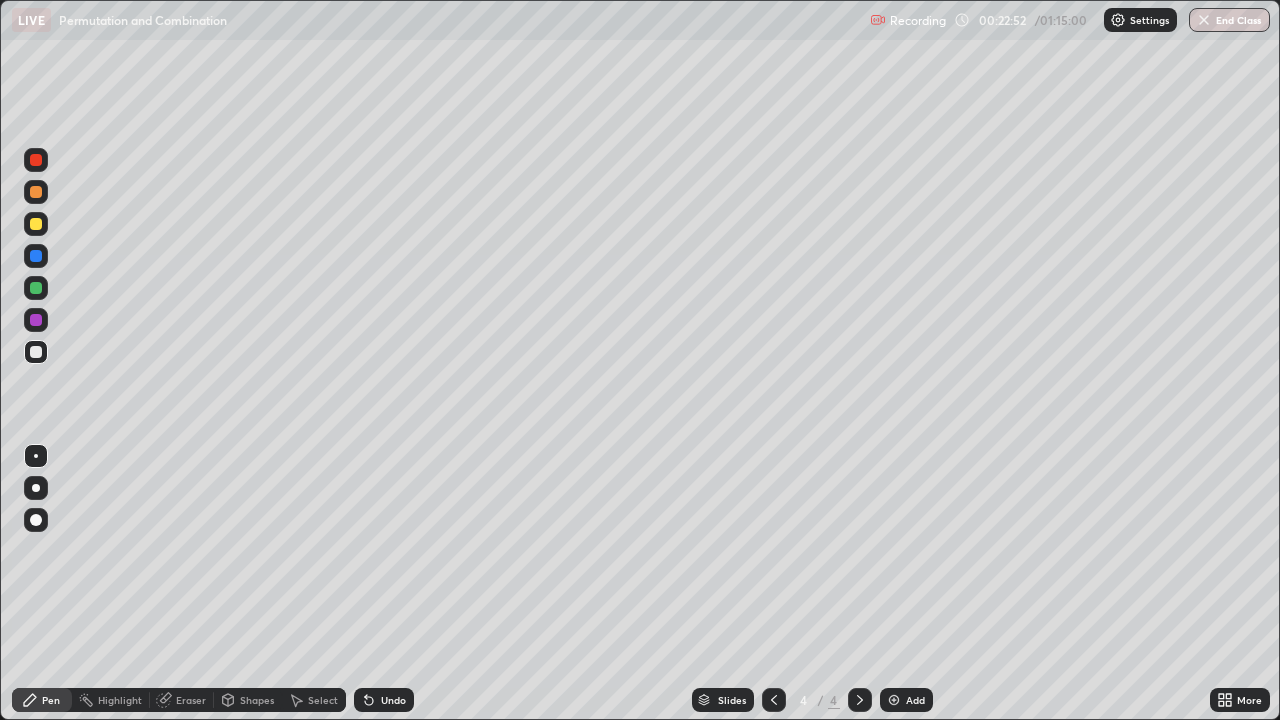 click on "Add" at bounding box center (906, 700) 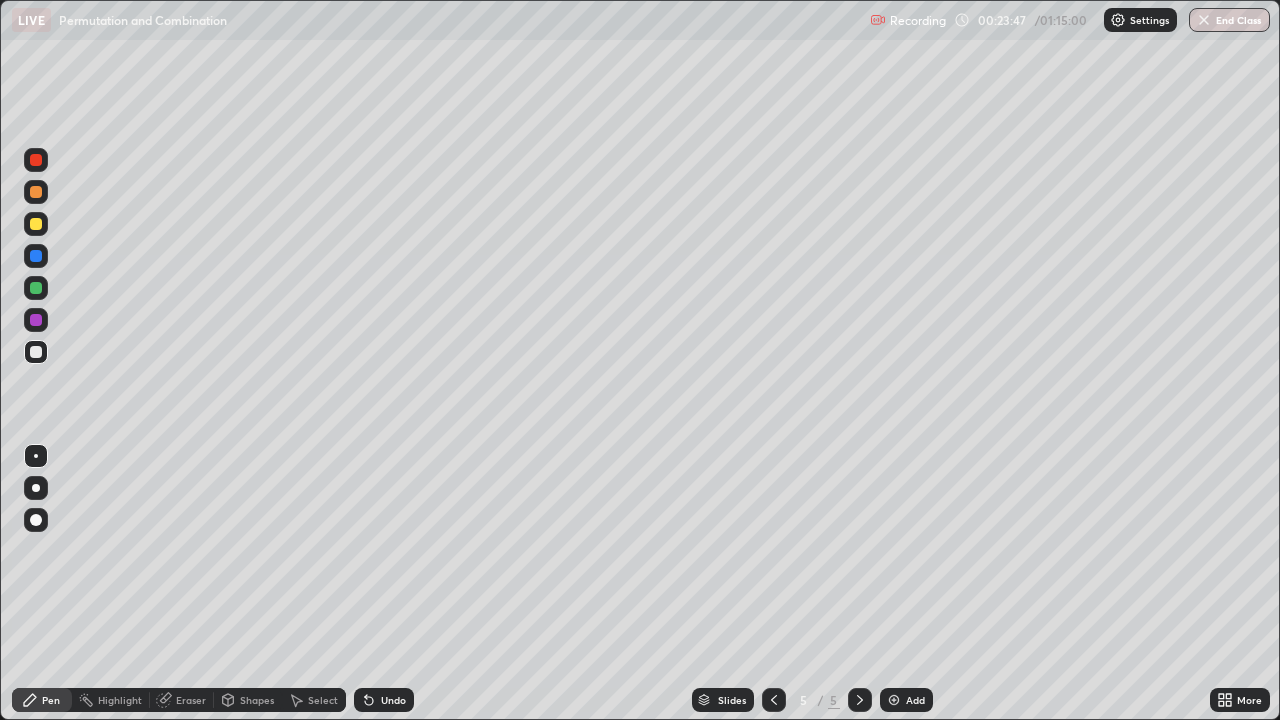 click at bounding box center (36, 224) 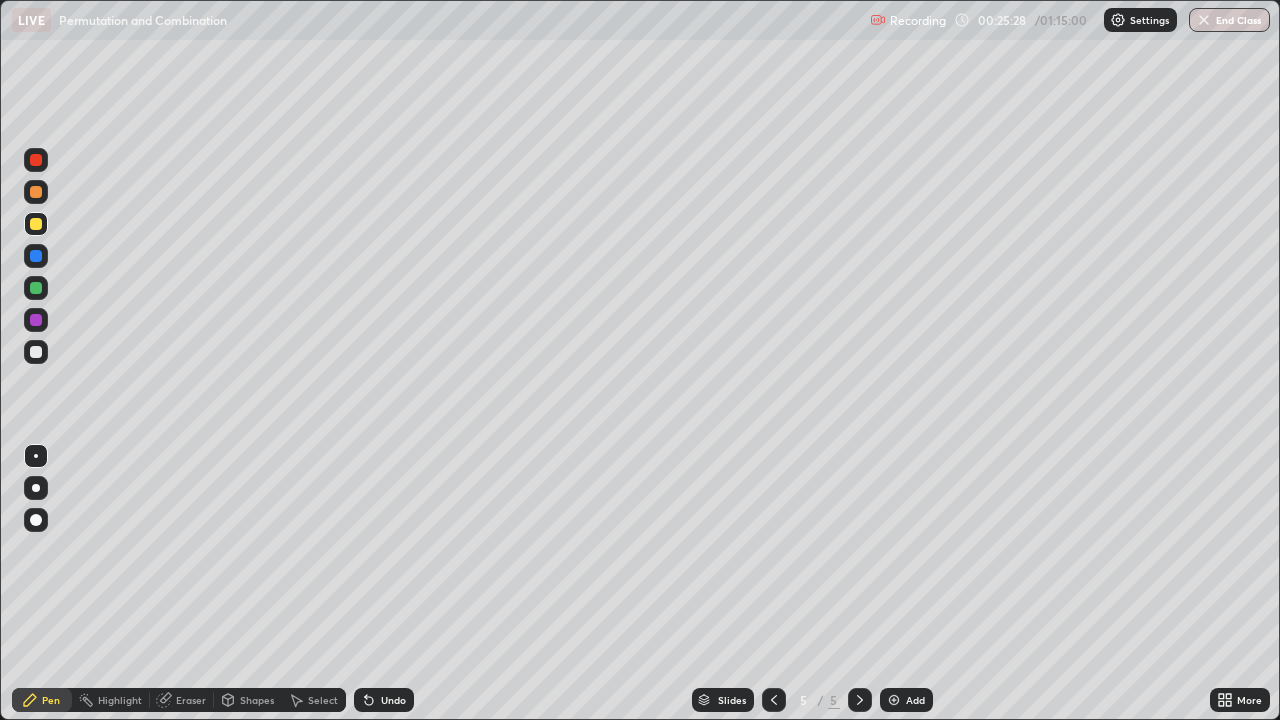 click at bounding box center (36, 352) 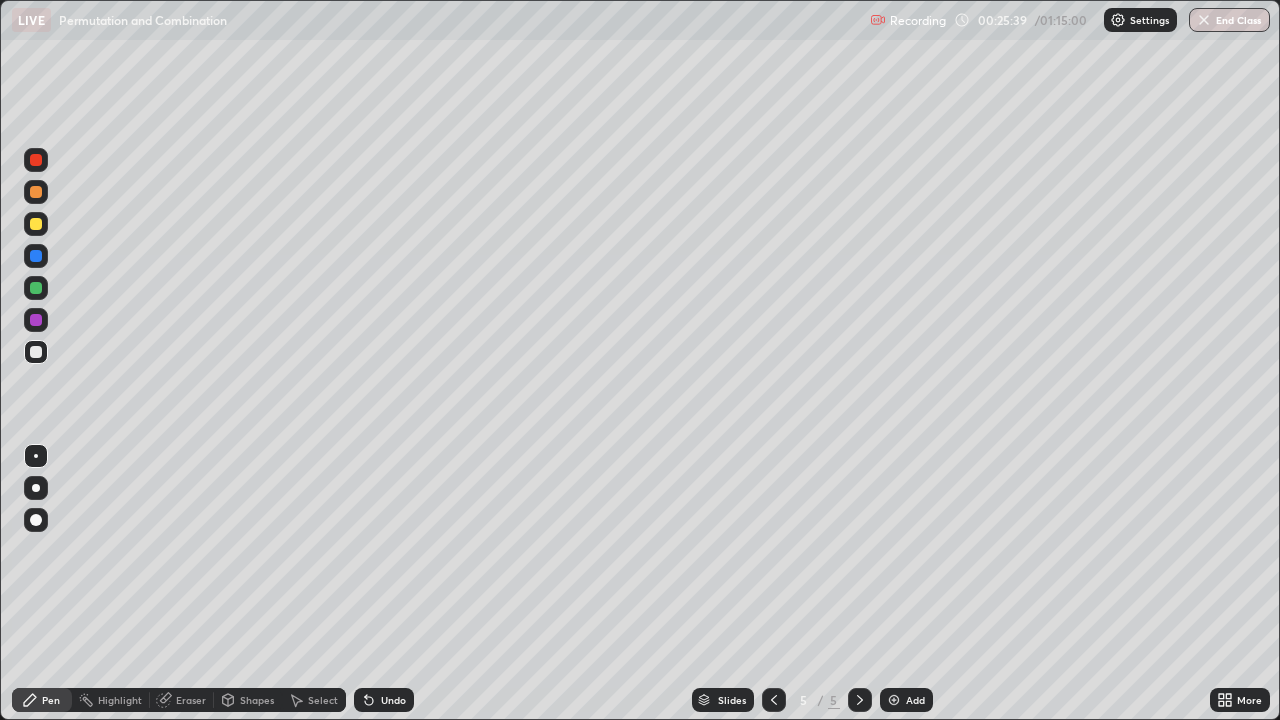 click at bounding box center (36, 192) 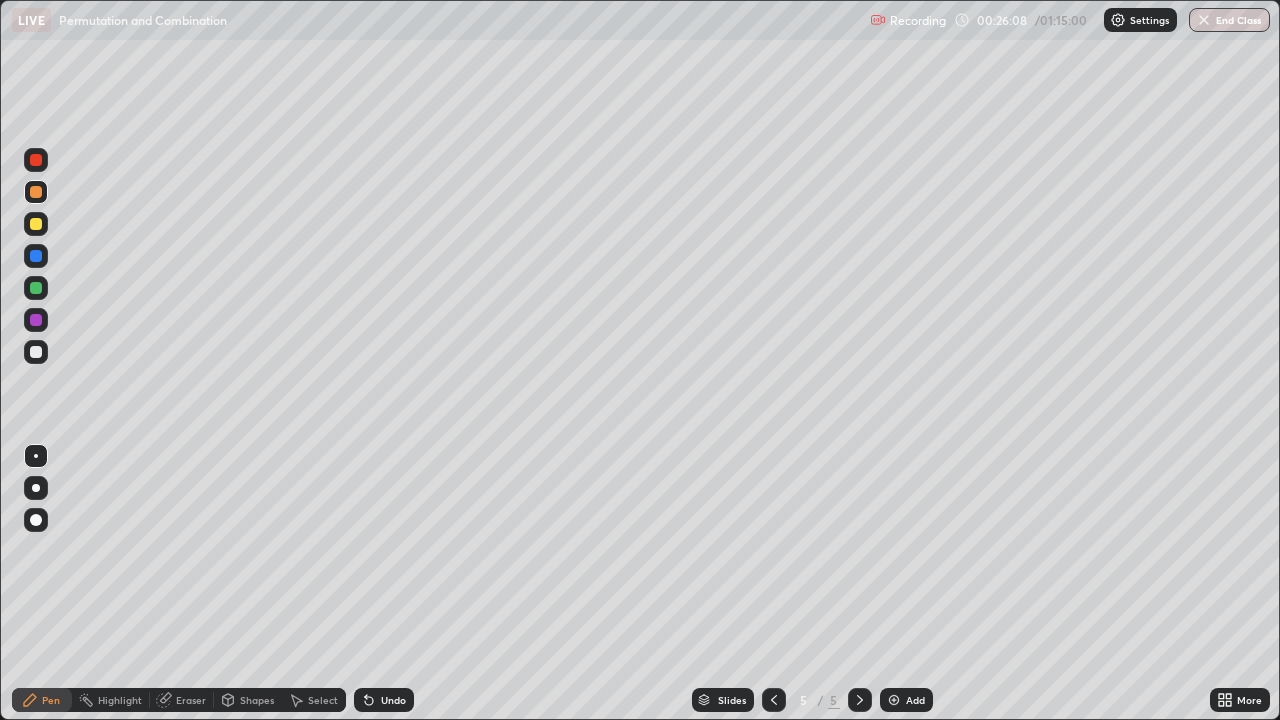 click on "Undo" at bounding box center [393, 700] 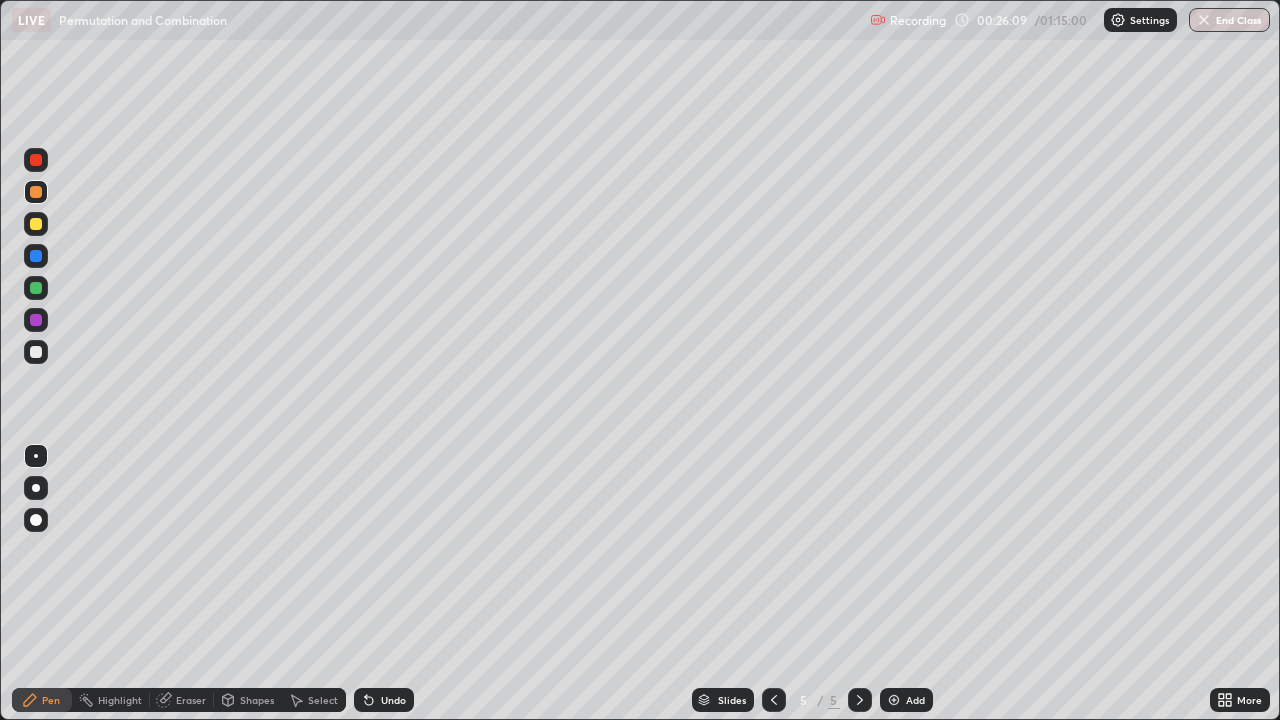 click on "Undo" at bounding box center (393, 700) 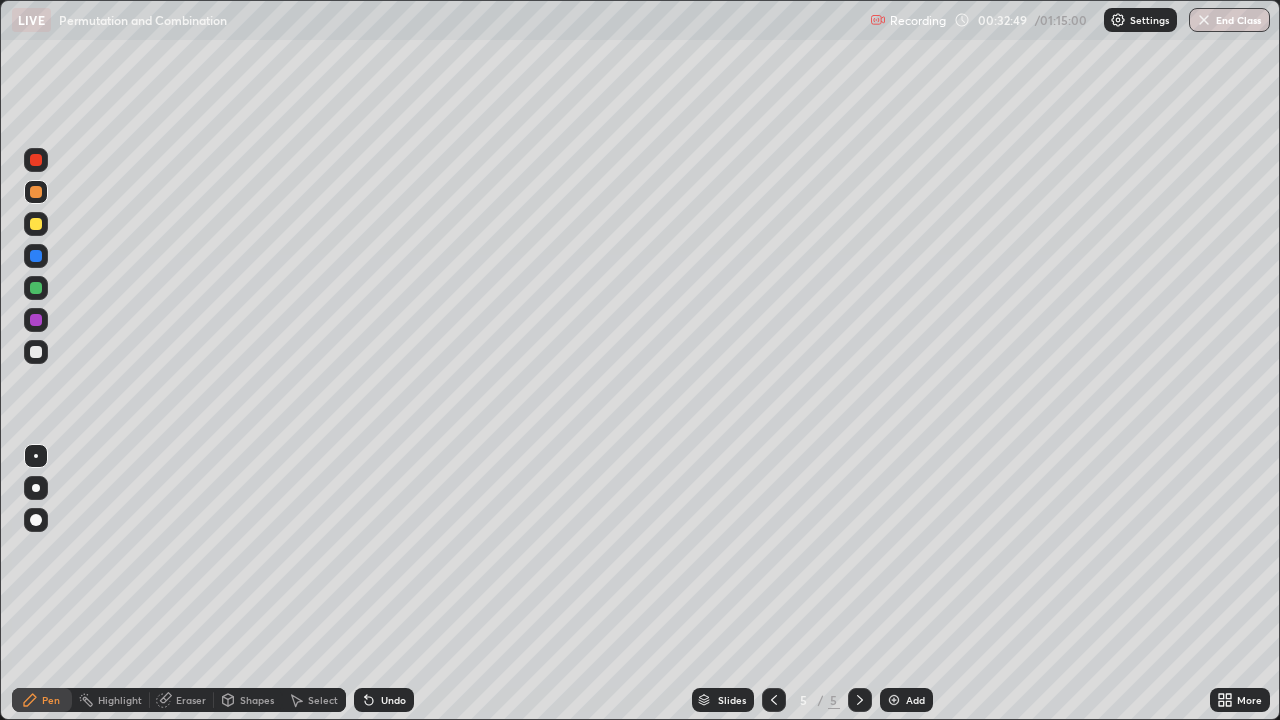 click on "Add" at bounding box center [906, 700] 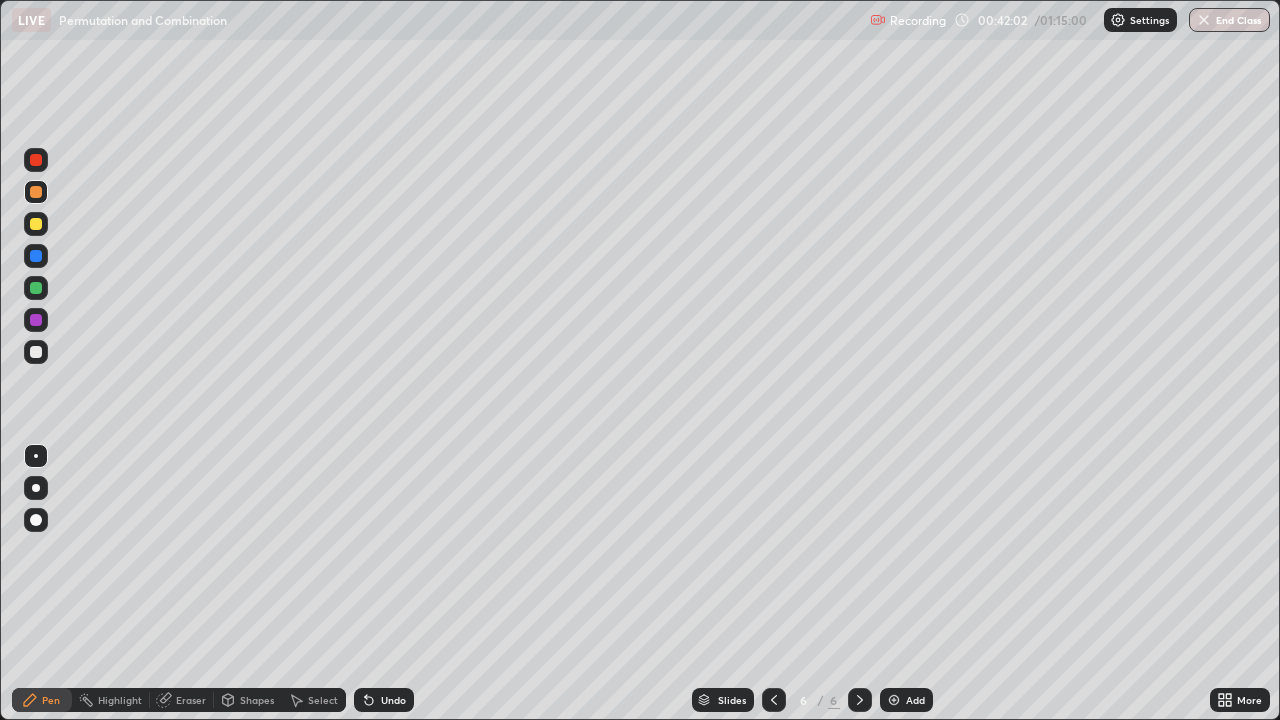 click on "Add" at bounding box center [915, 700] 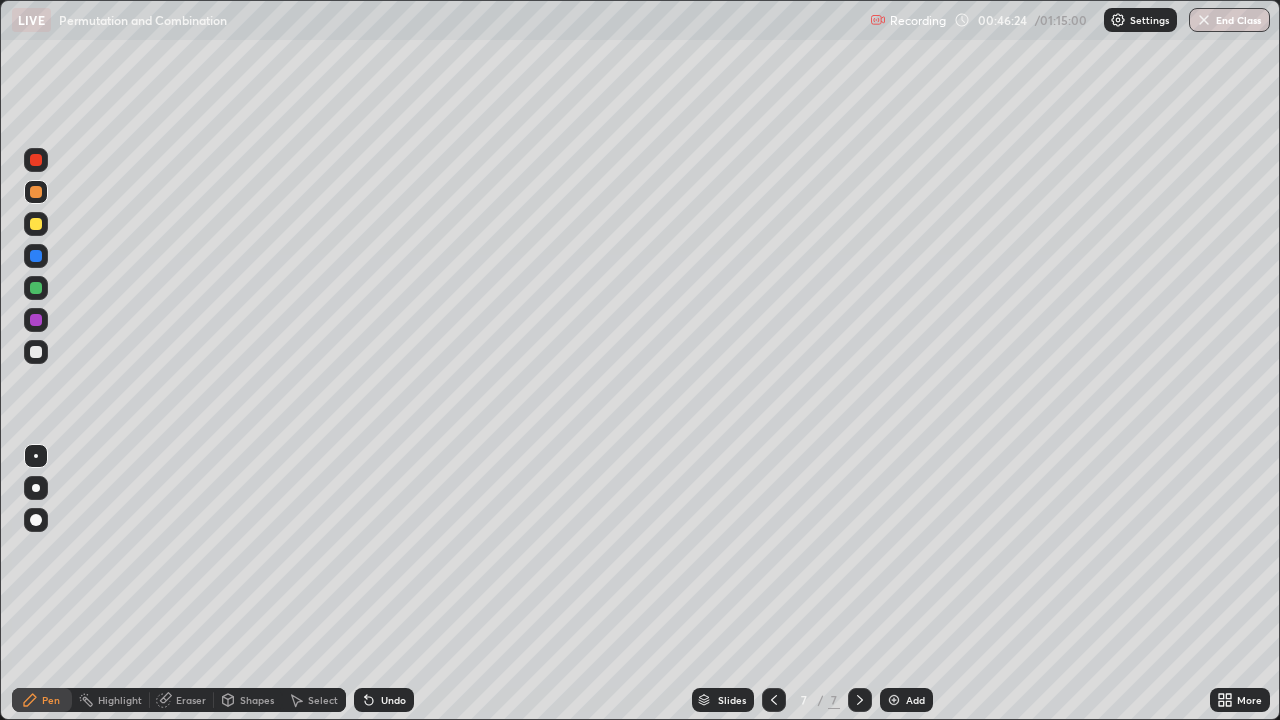 click on "Add" at bounding box center [915, 700] 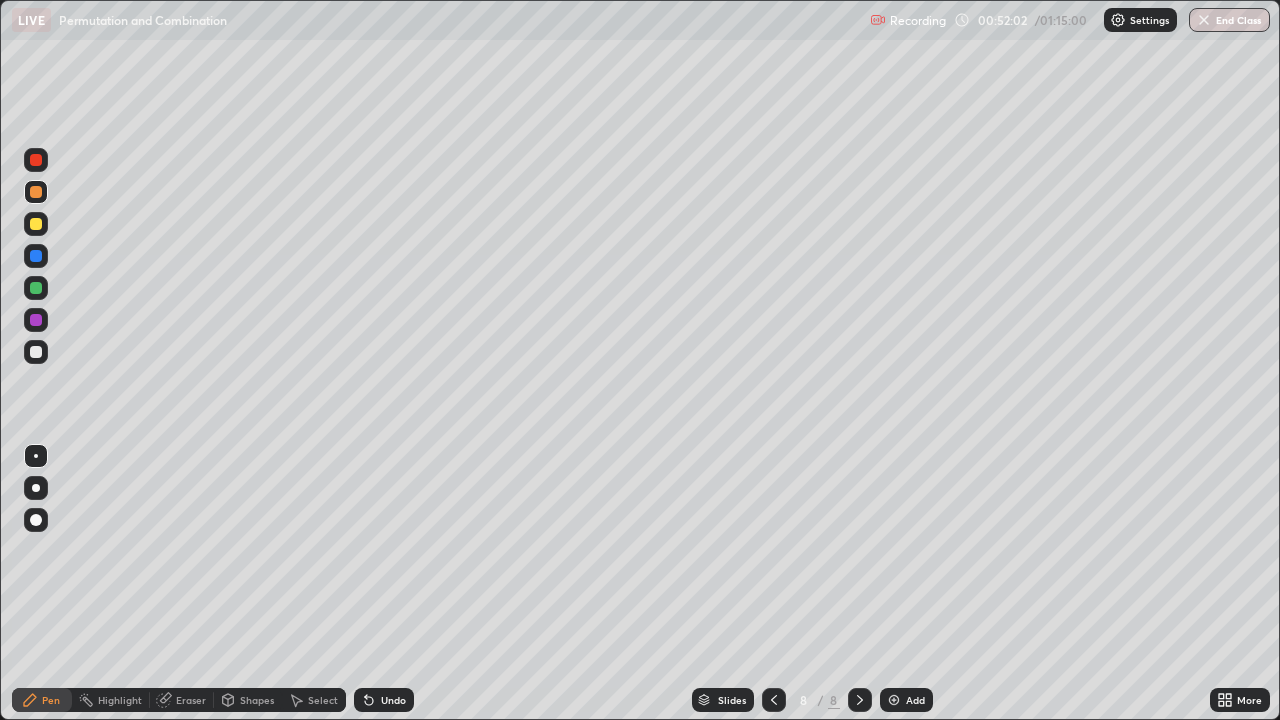click on "Add" at bounding box center (906, 700) 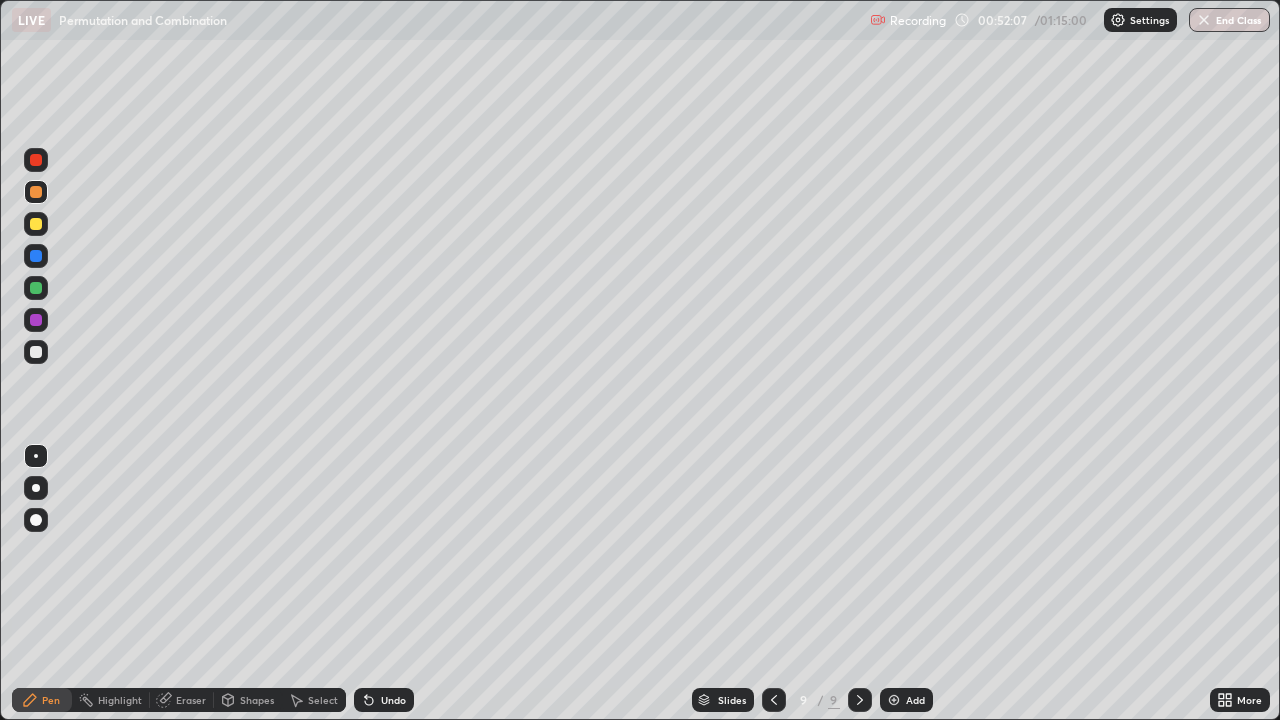 click at bounding box center (36, 224) 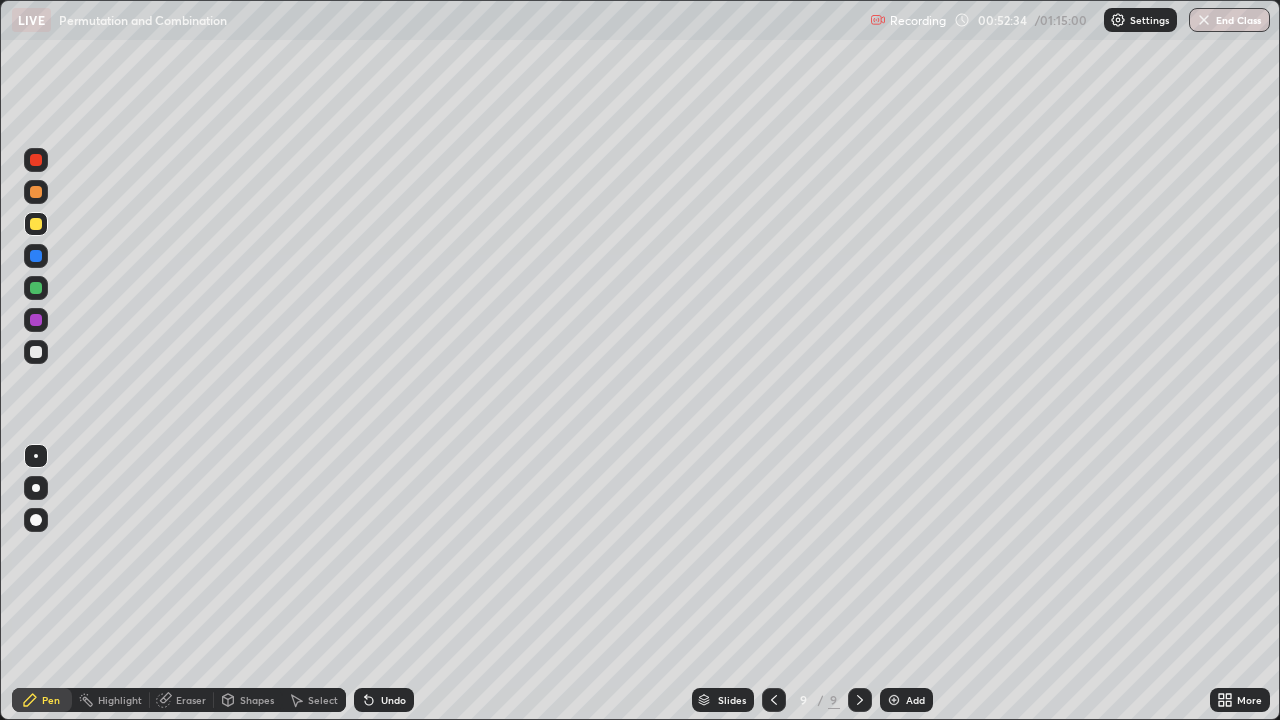click at bounding box center [36, 352] 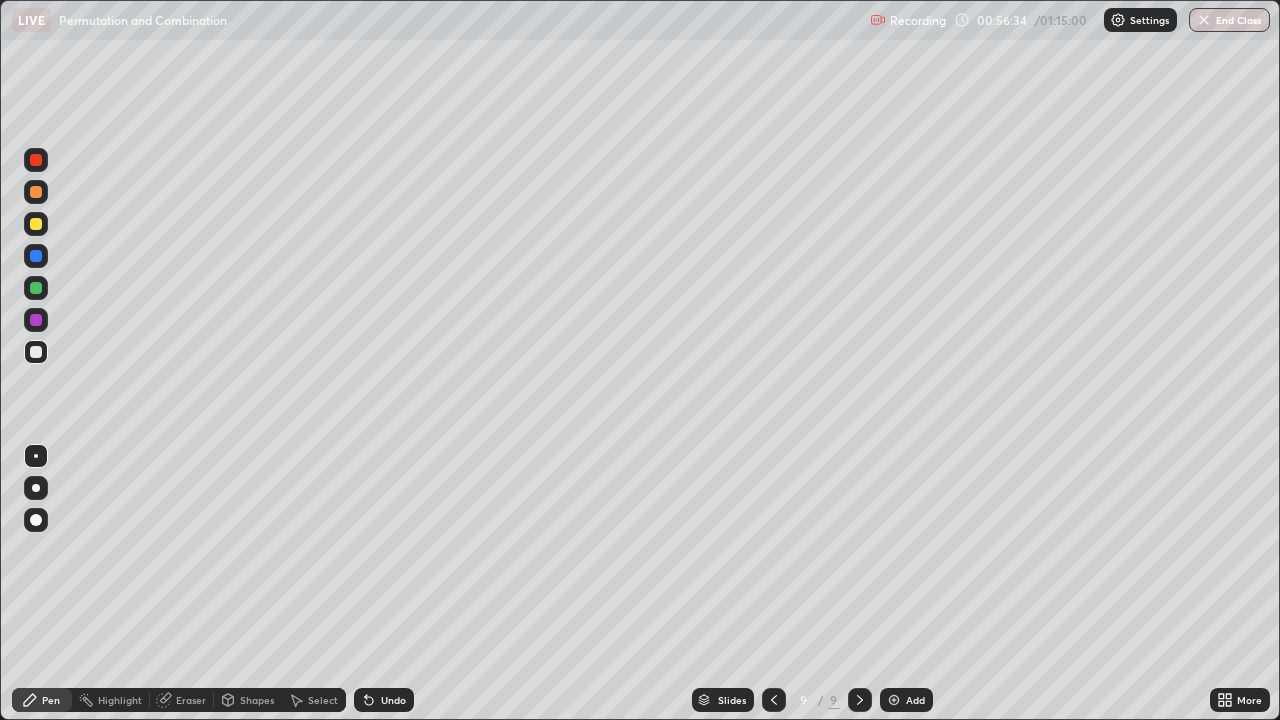 click on "Add" at bounding box center (906, 700) 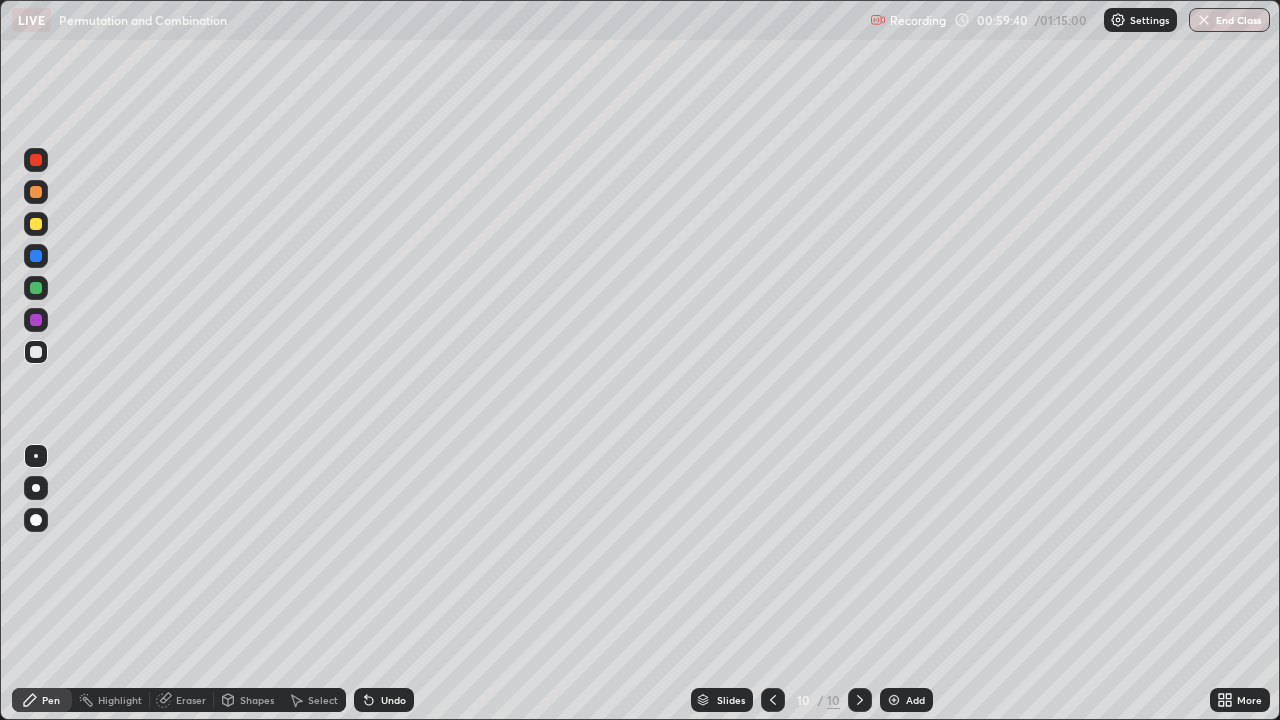 click 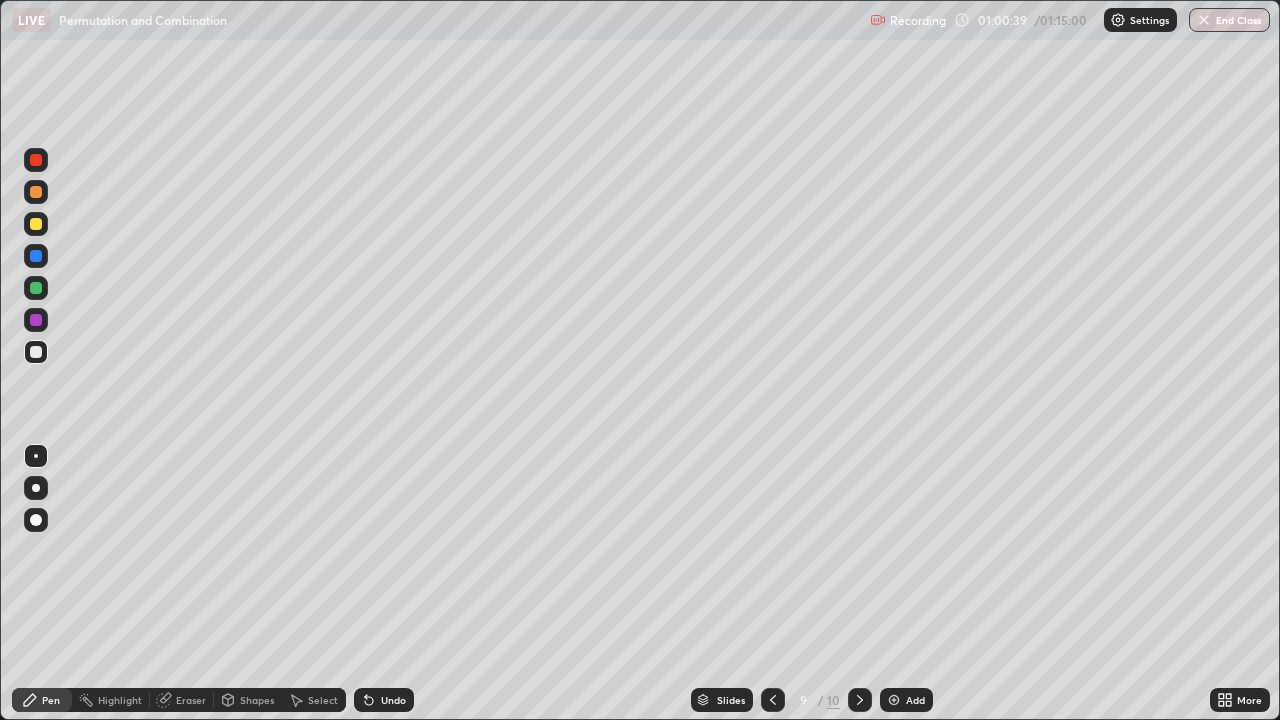 click at bounding box center (36, 224) 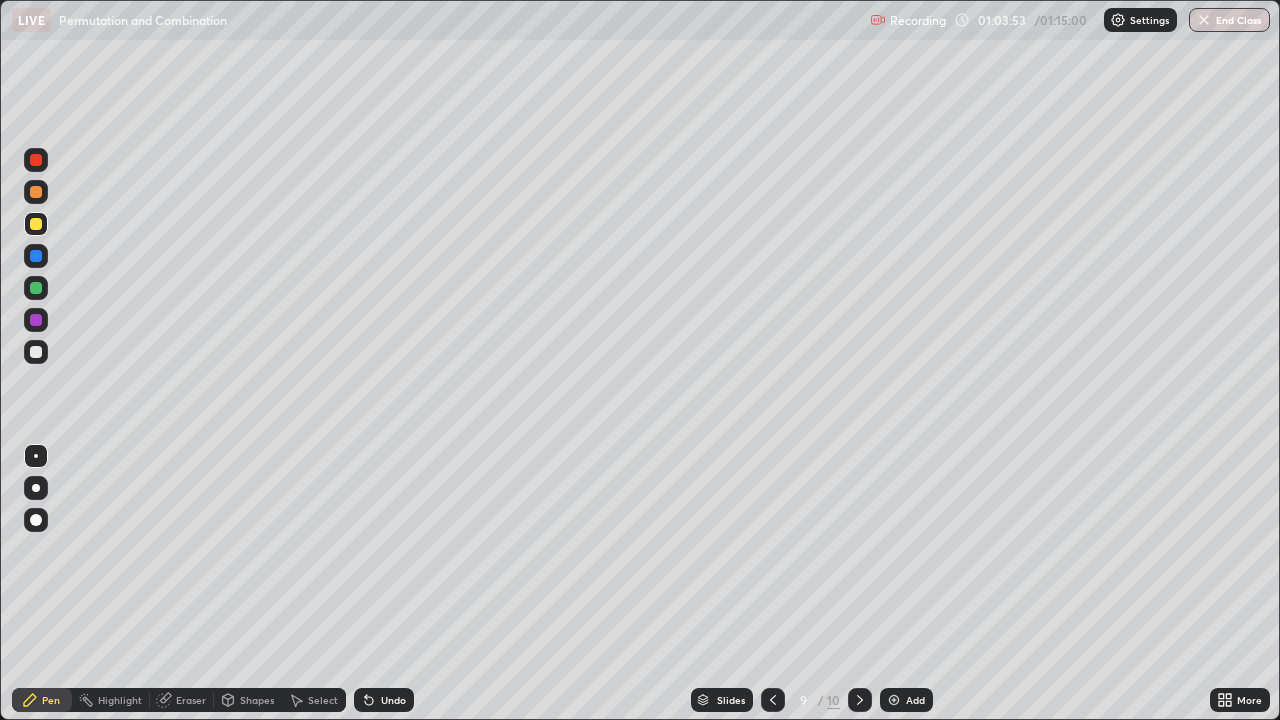 click on "Add" at bounding box center (906, 700) 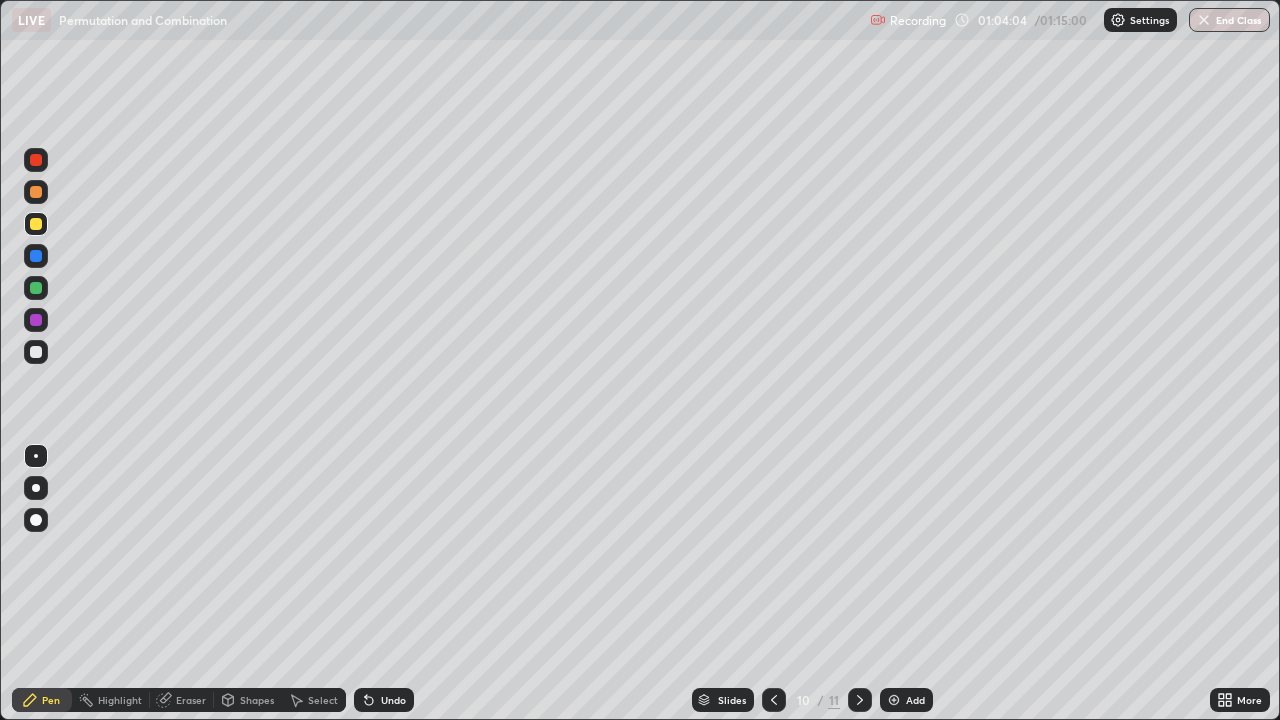 click 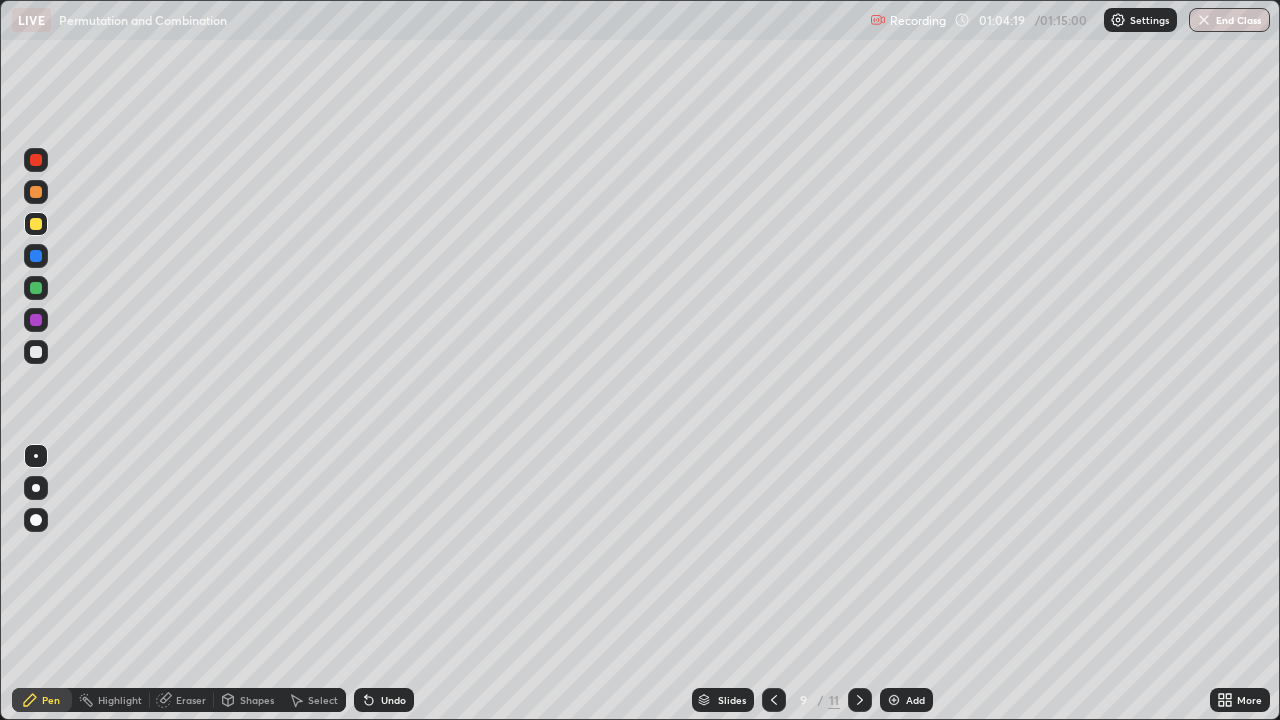 click 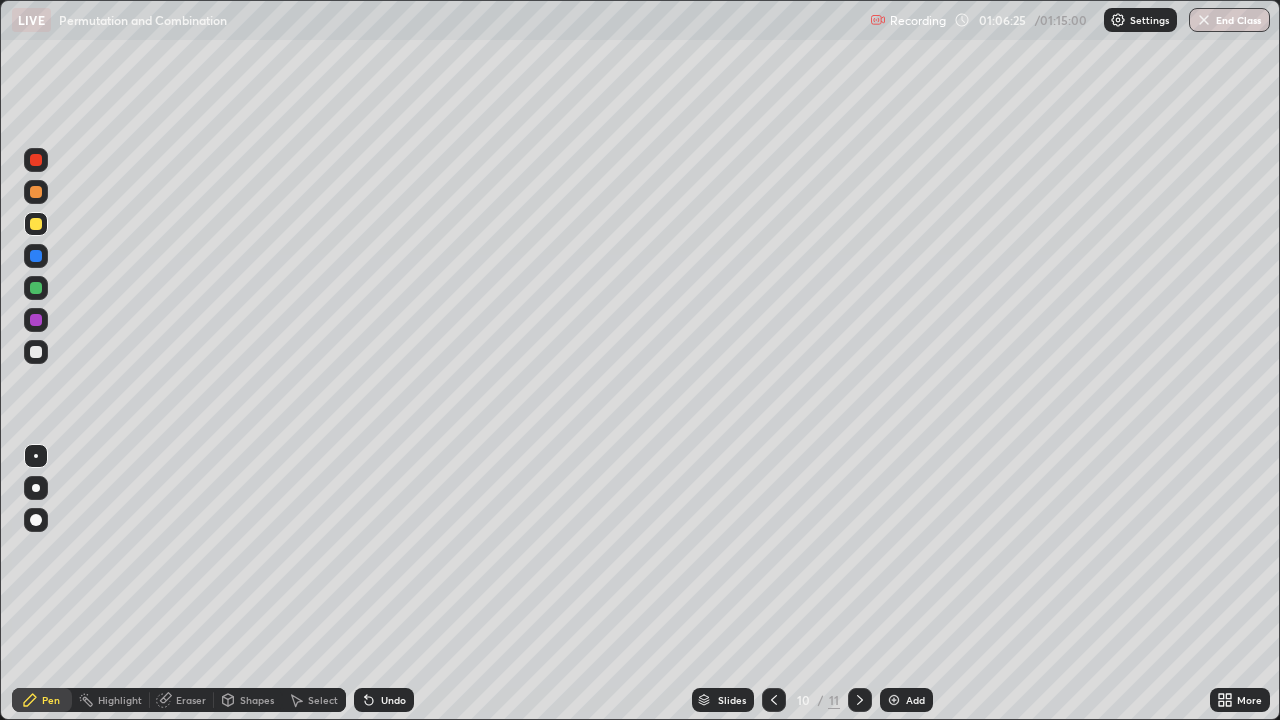 click at bounding box center [36, 352] 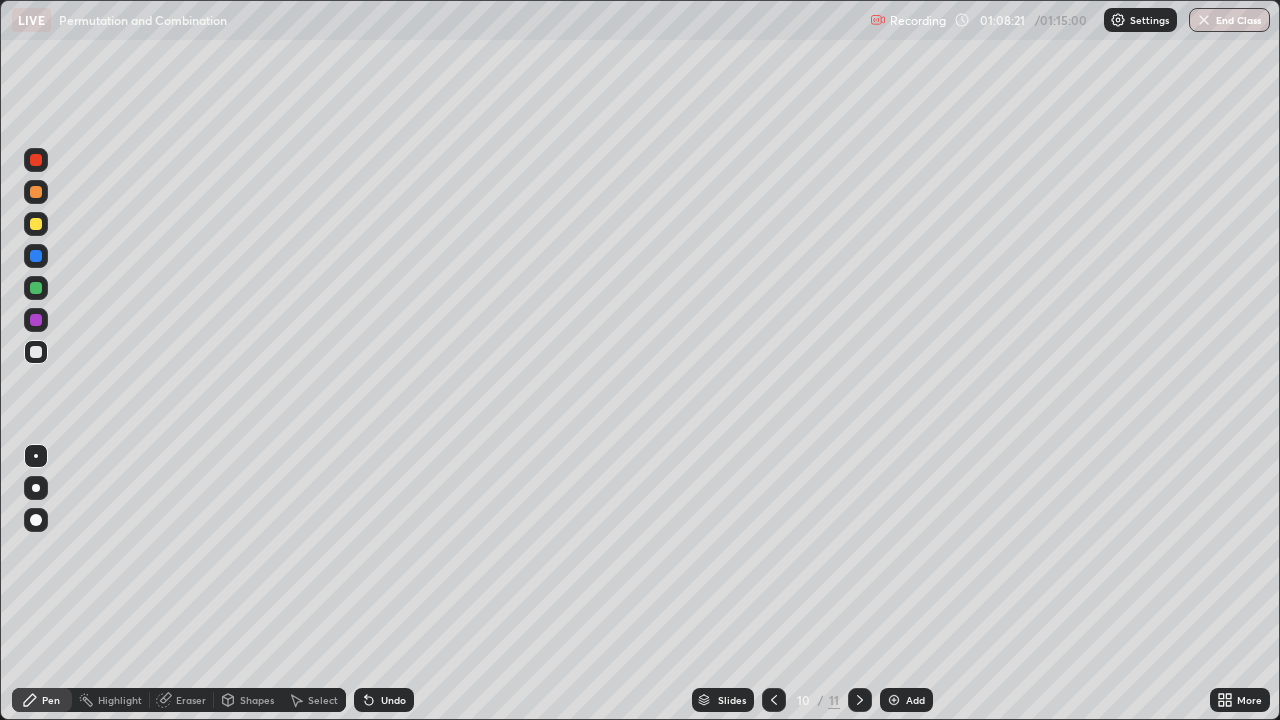 click at bounding box center (36, 224) 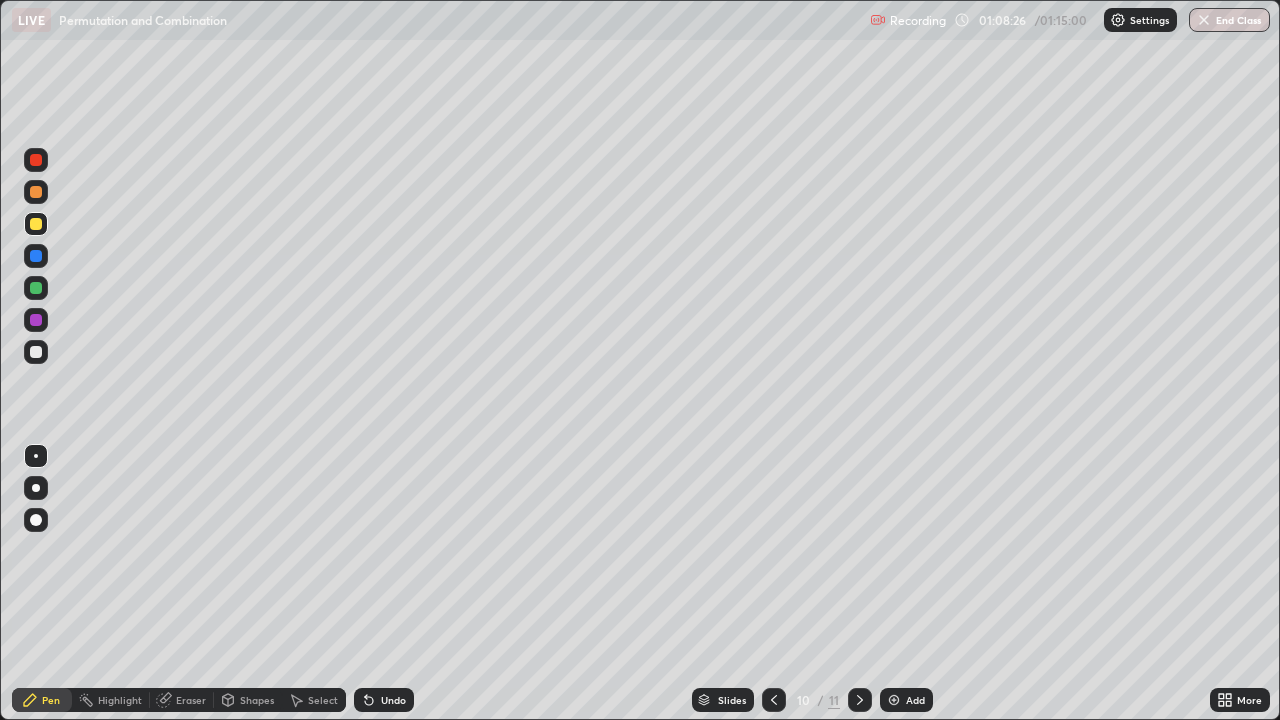click on "Eraser" at bounding box center [191, 700] 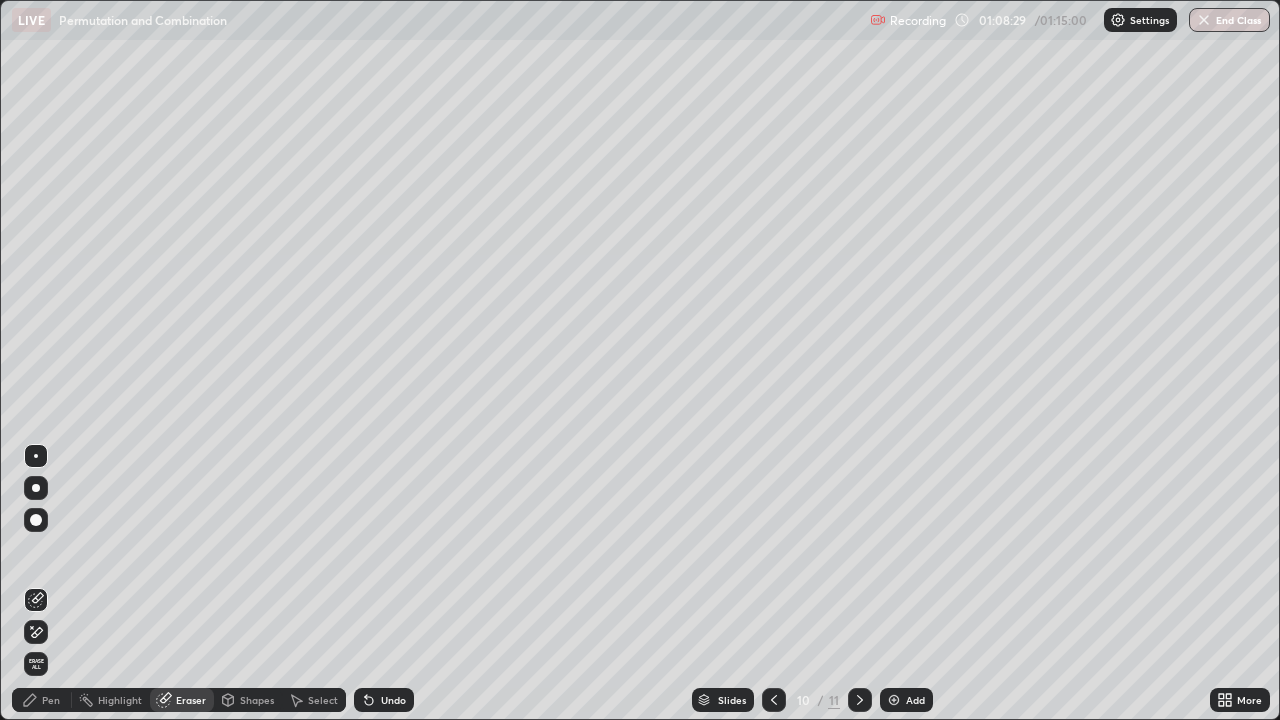 click 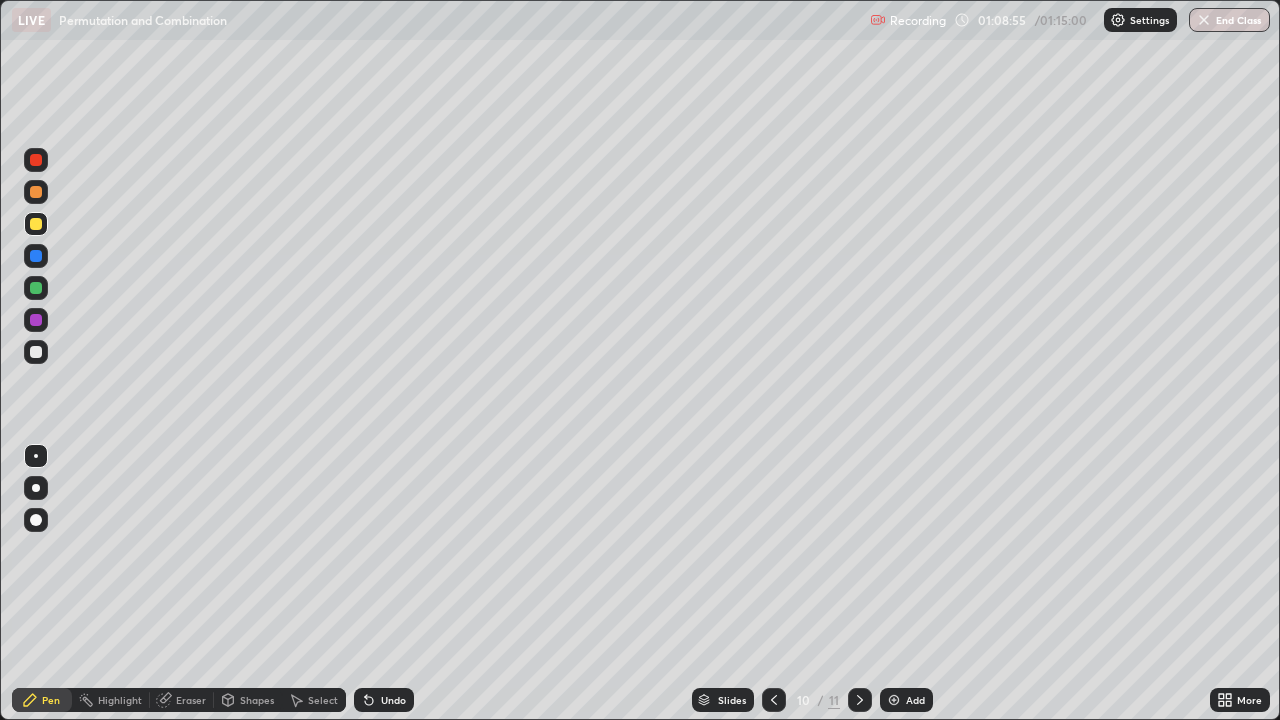 click on "Eraser" at bounding box center [191, 700] 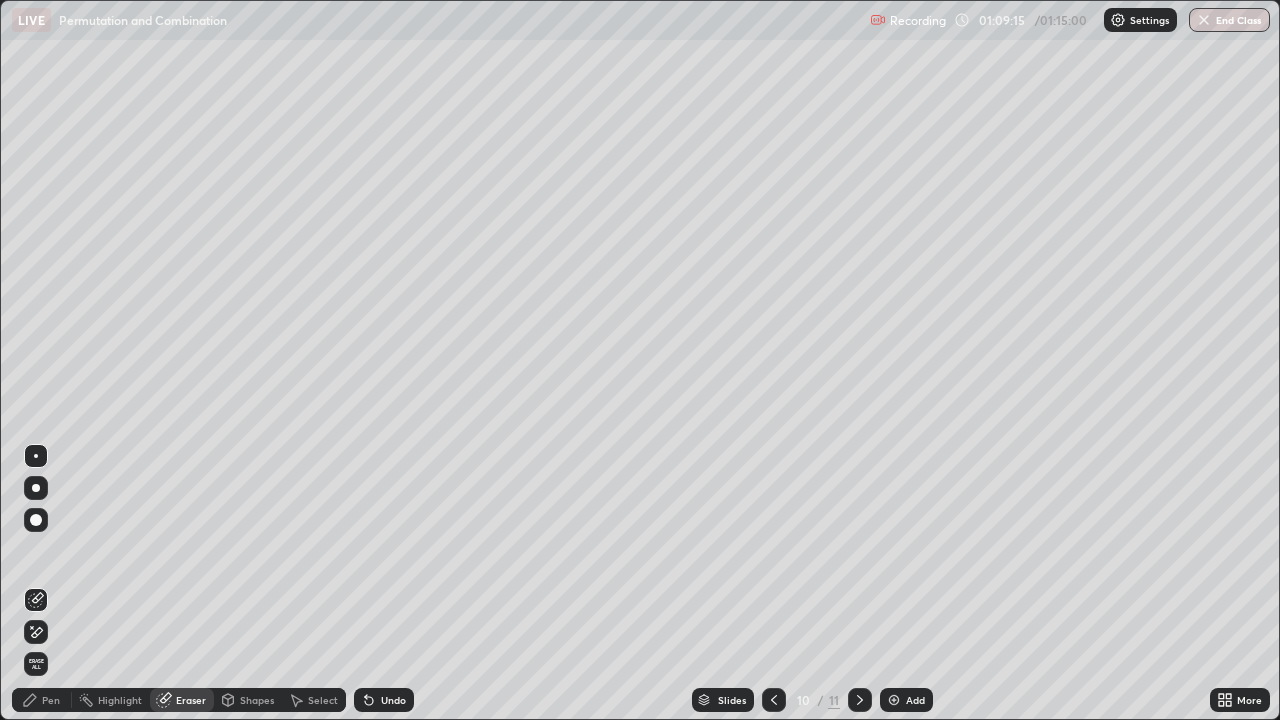 click on "Pen" at bounding box center (42, 700) 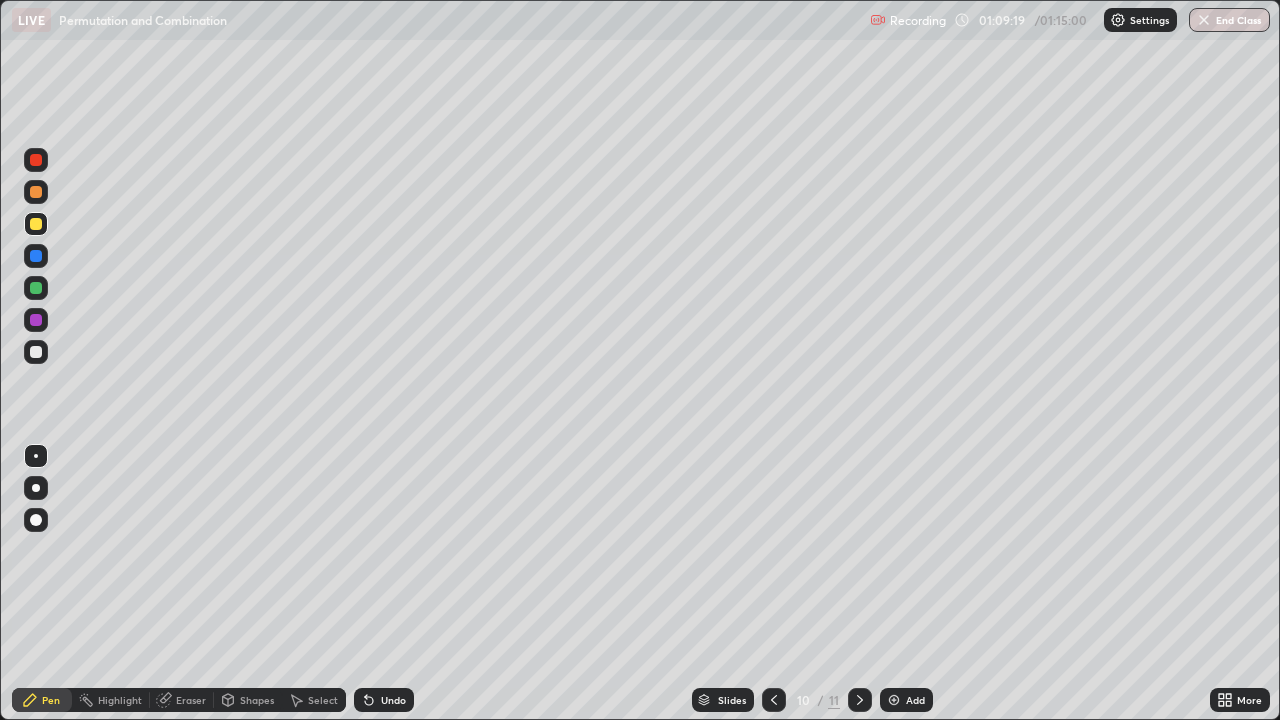 click at bounding box center [36, 352] 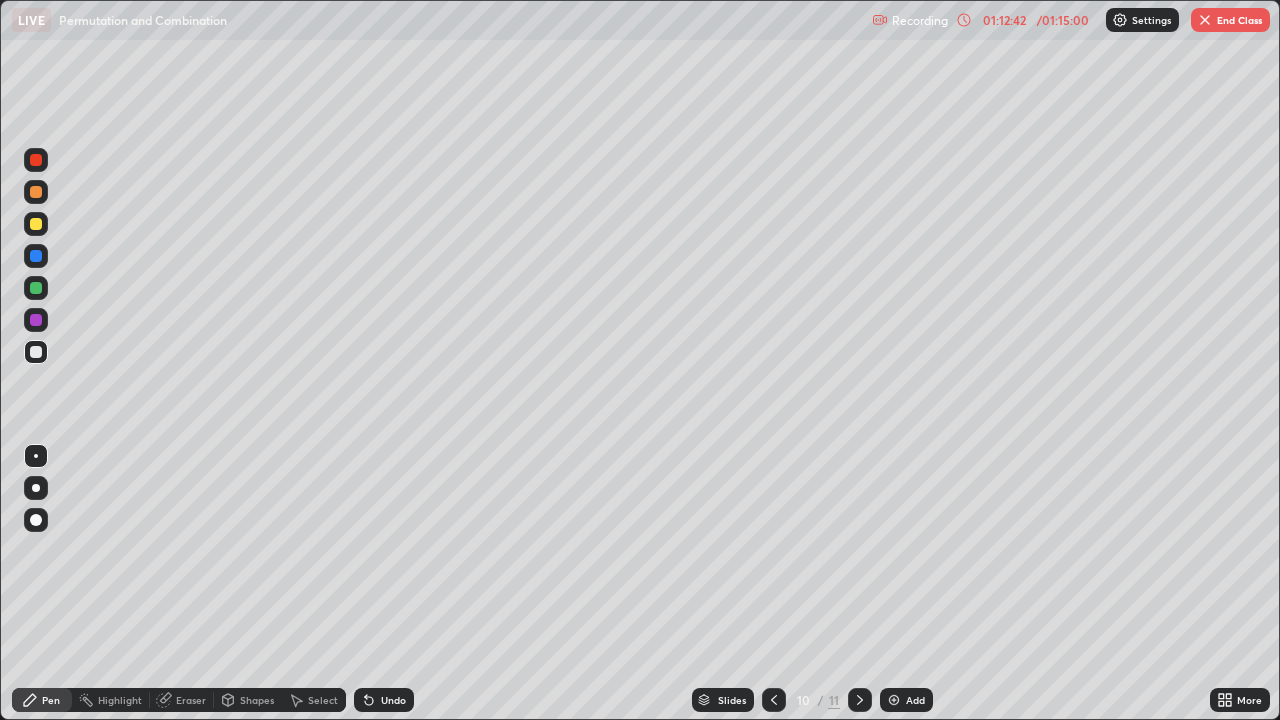 click on "Eraser" at bounding box center [191, 700] 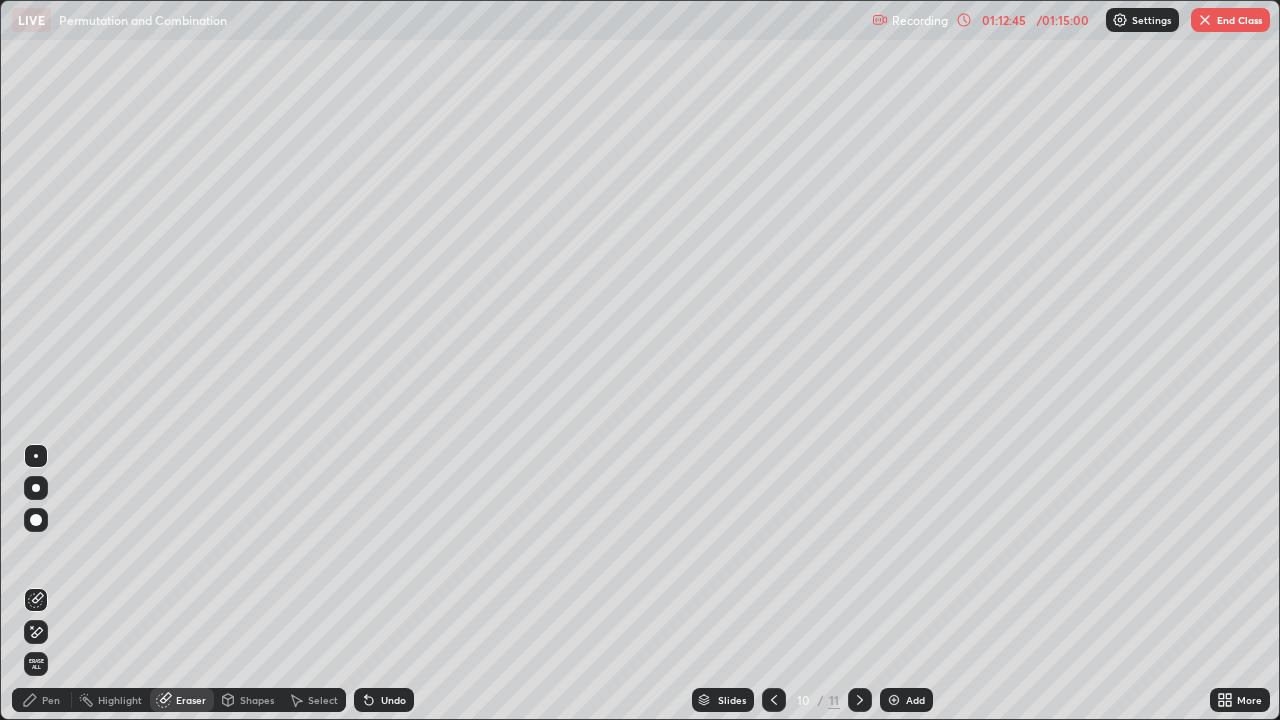 click 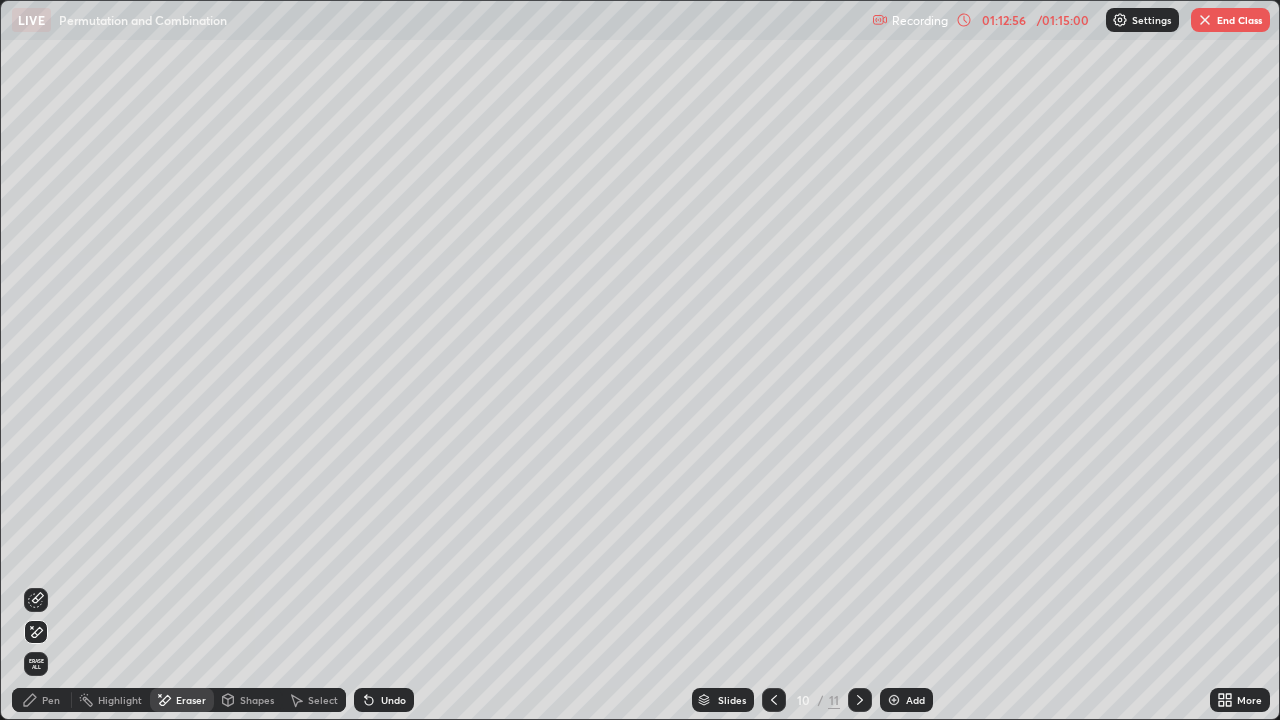 click on "Pen" at bounding box center [51, 700] 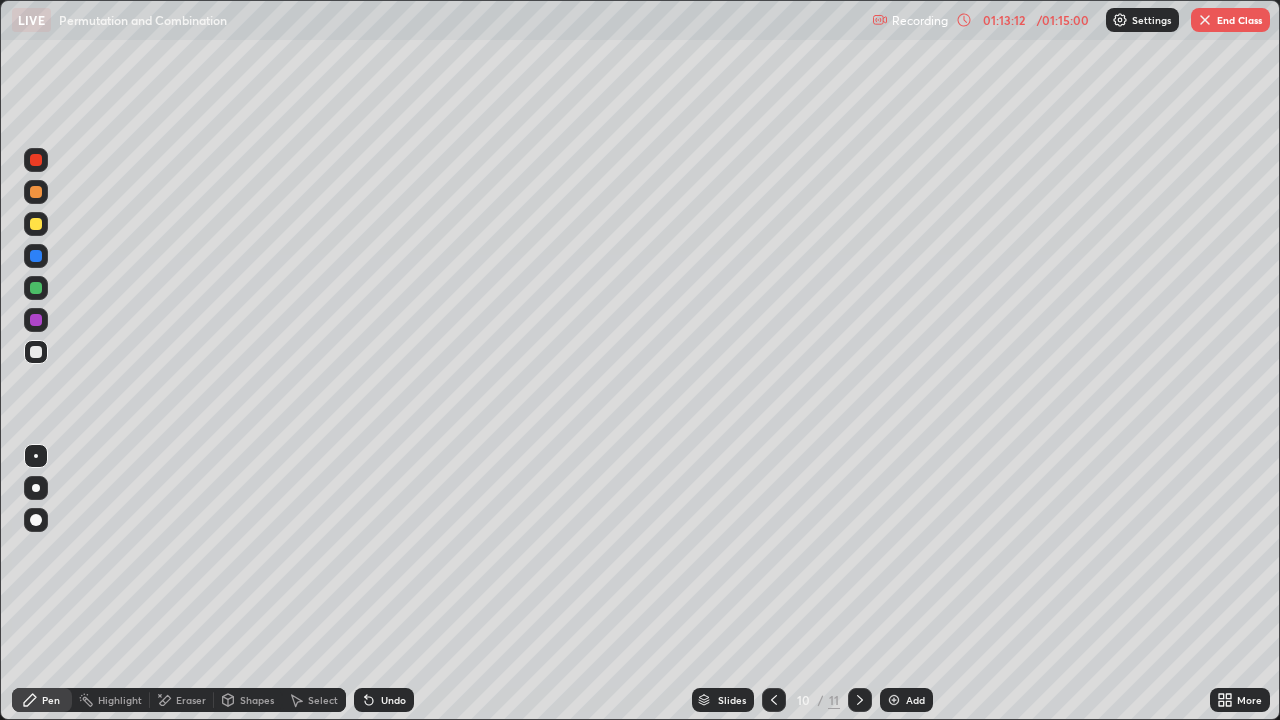 click on "Eraser" at bounding box center [191, 700] 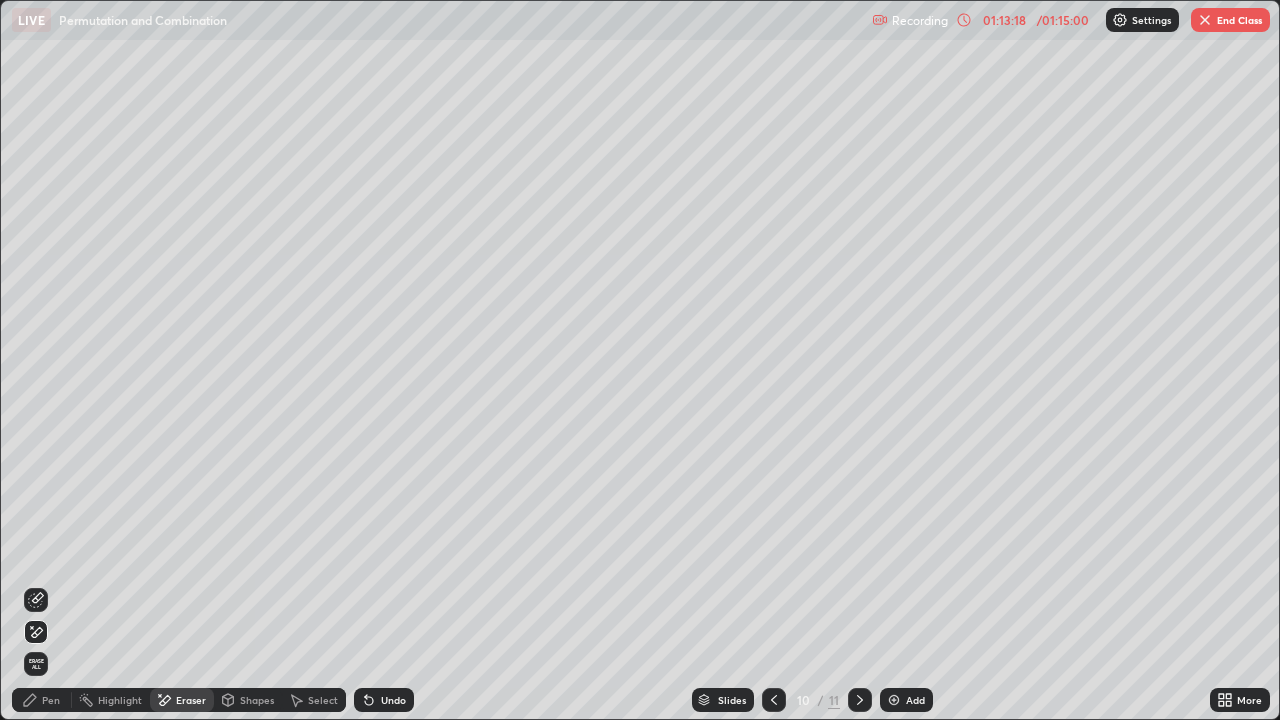 click on "Pen" at bounding box center [51, 700] 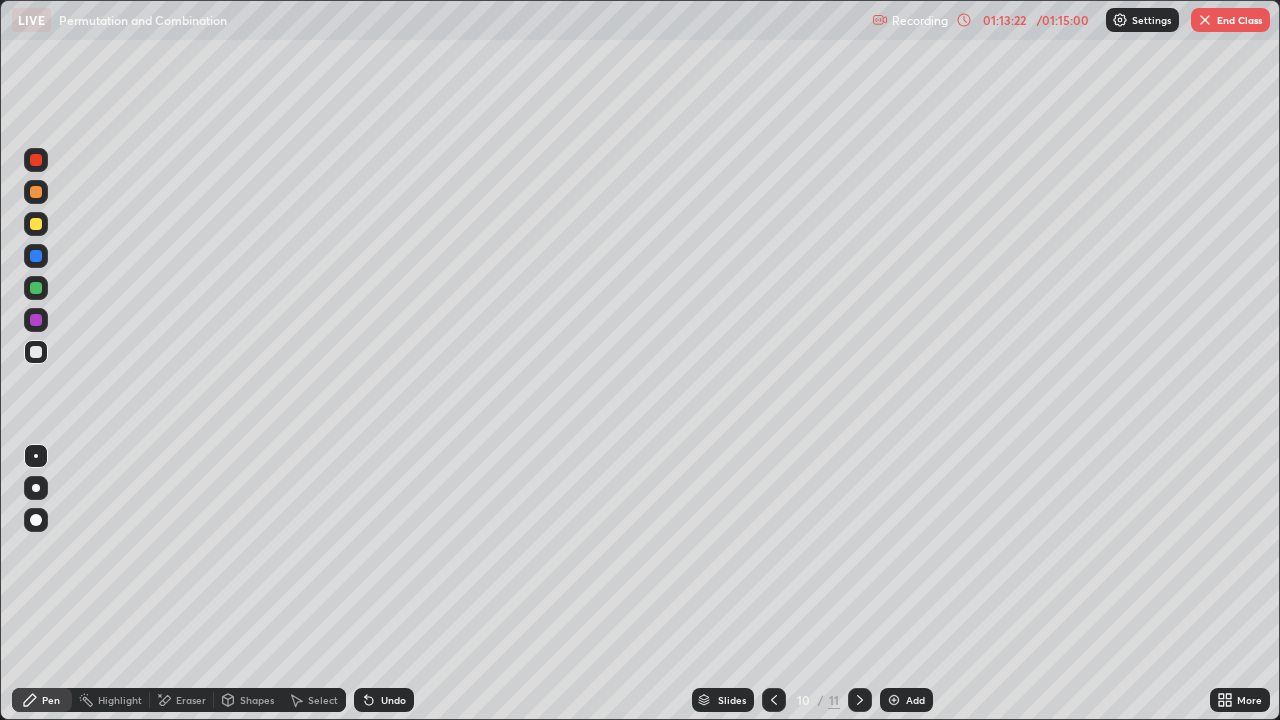 click at bounding box center [36, 224] 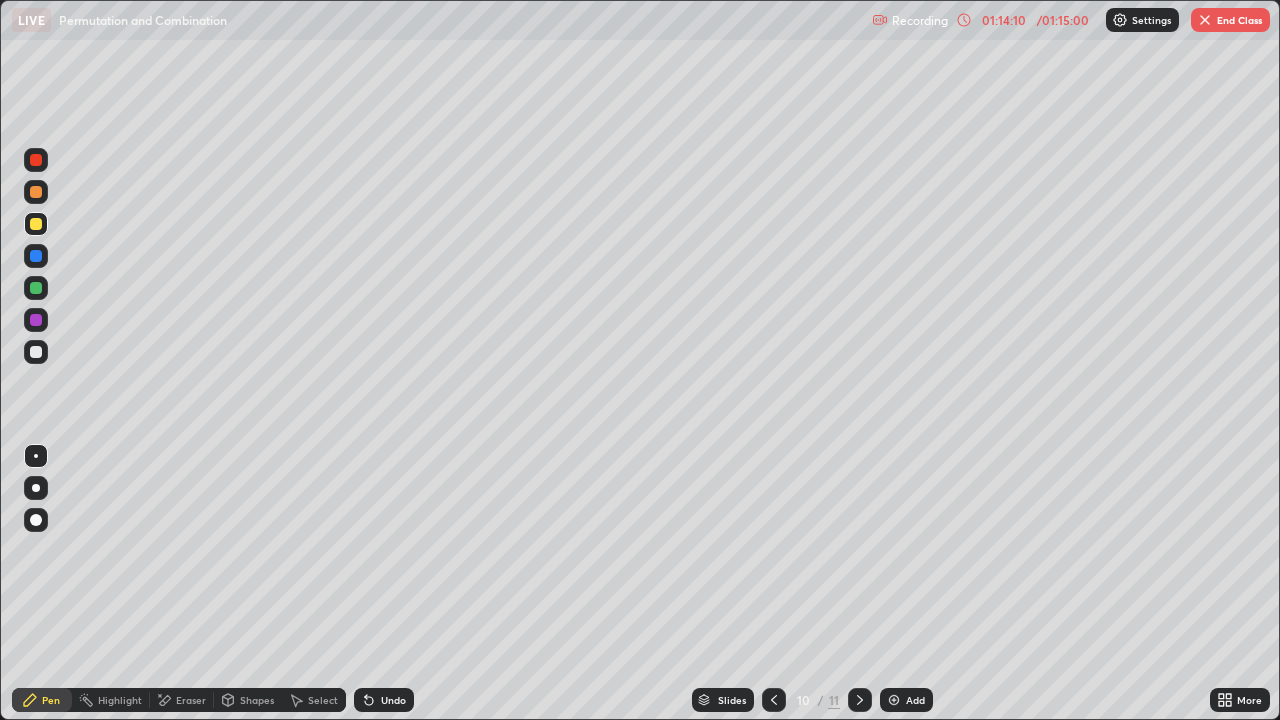 click at bounding box center [36, 352] 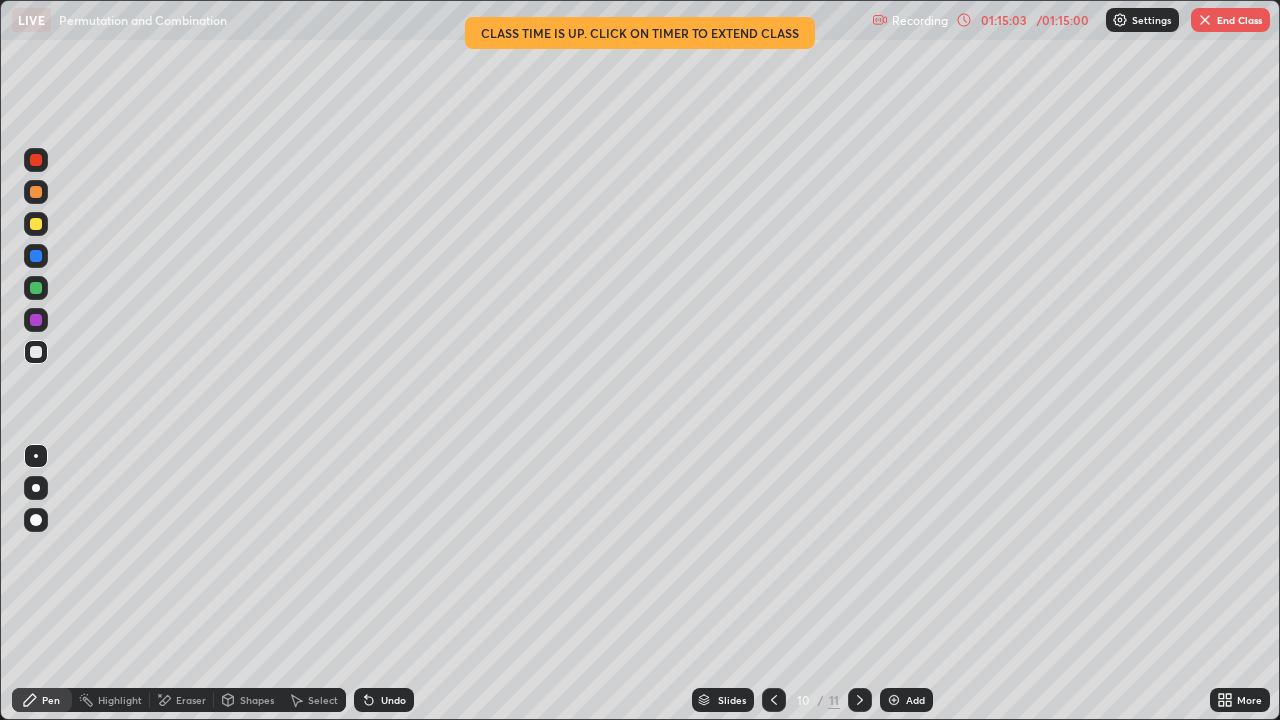click on "/  01:15:00" at bounding box center (1063, 20) 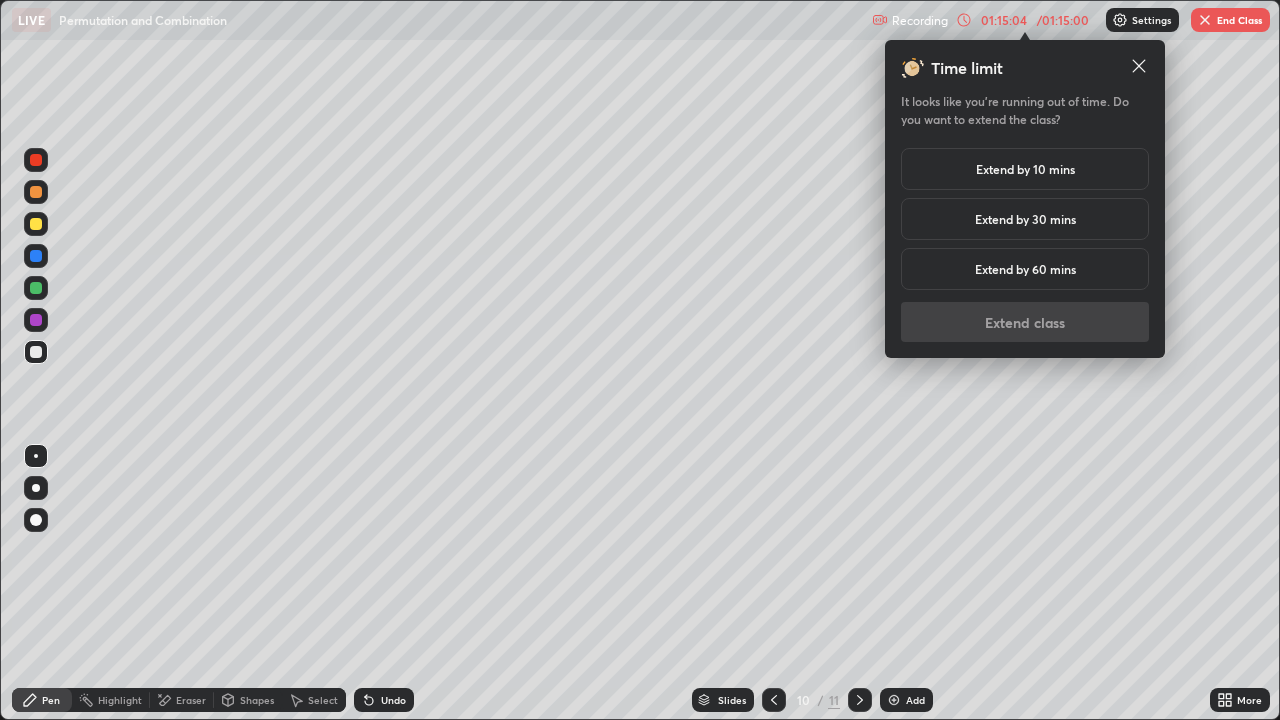 click on "Extend by 10 mins" at bounding box center (1025, 169) 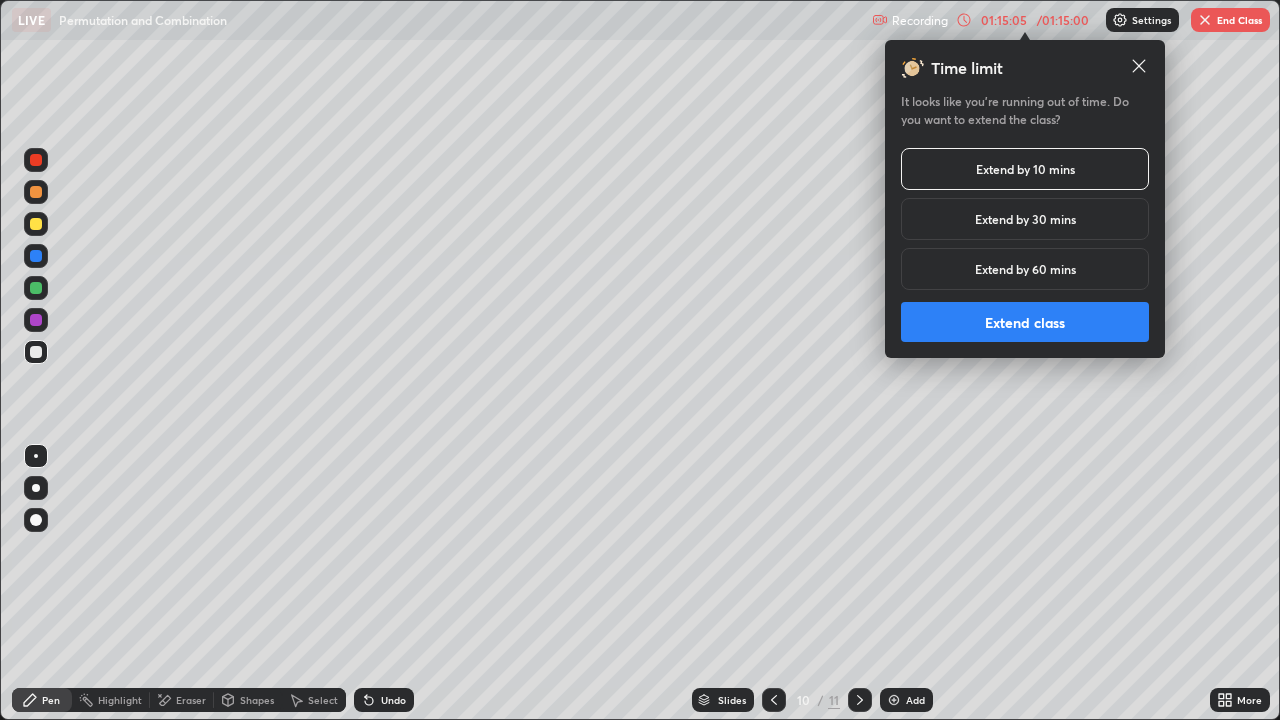 click on "Extend class" at bounding box center [1025, 322] 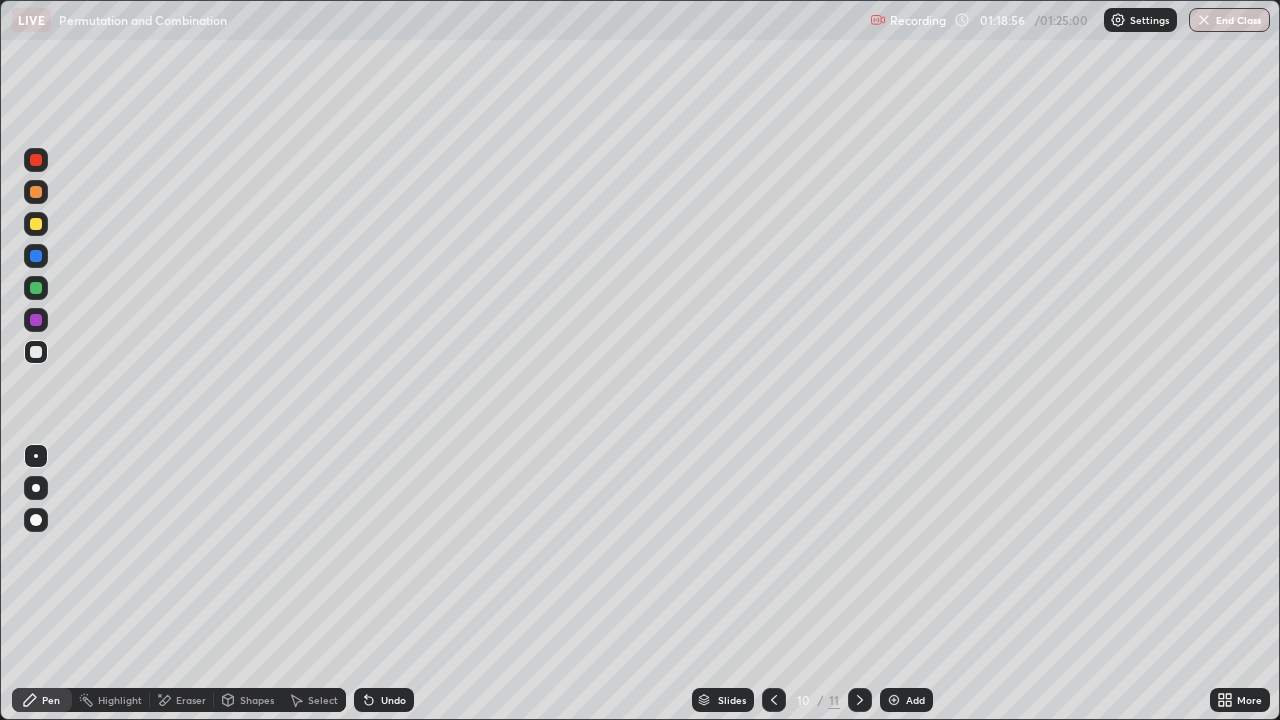 click at bounding box center (860, 700) 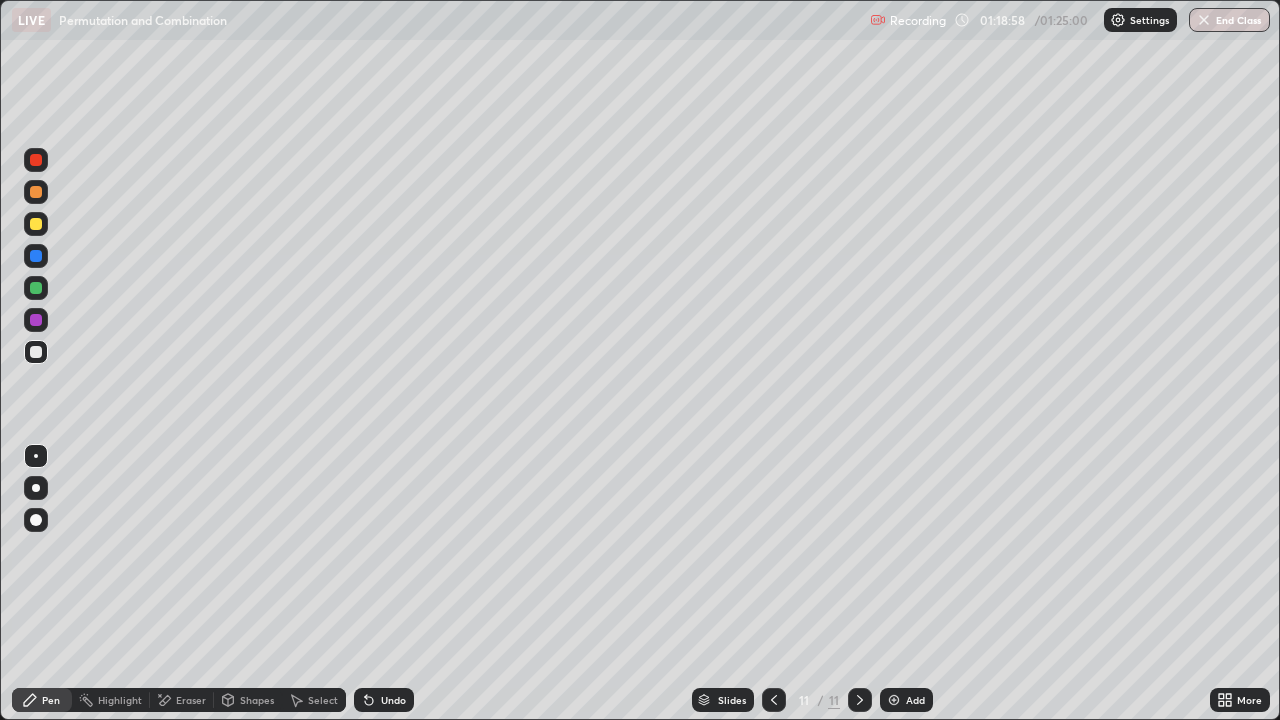 click at bounding box center (894, 700) 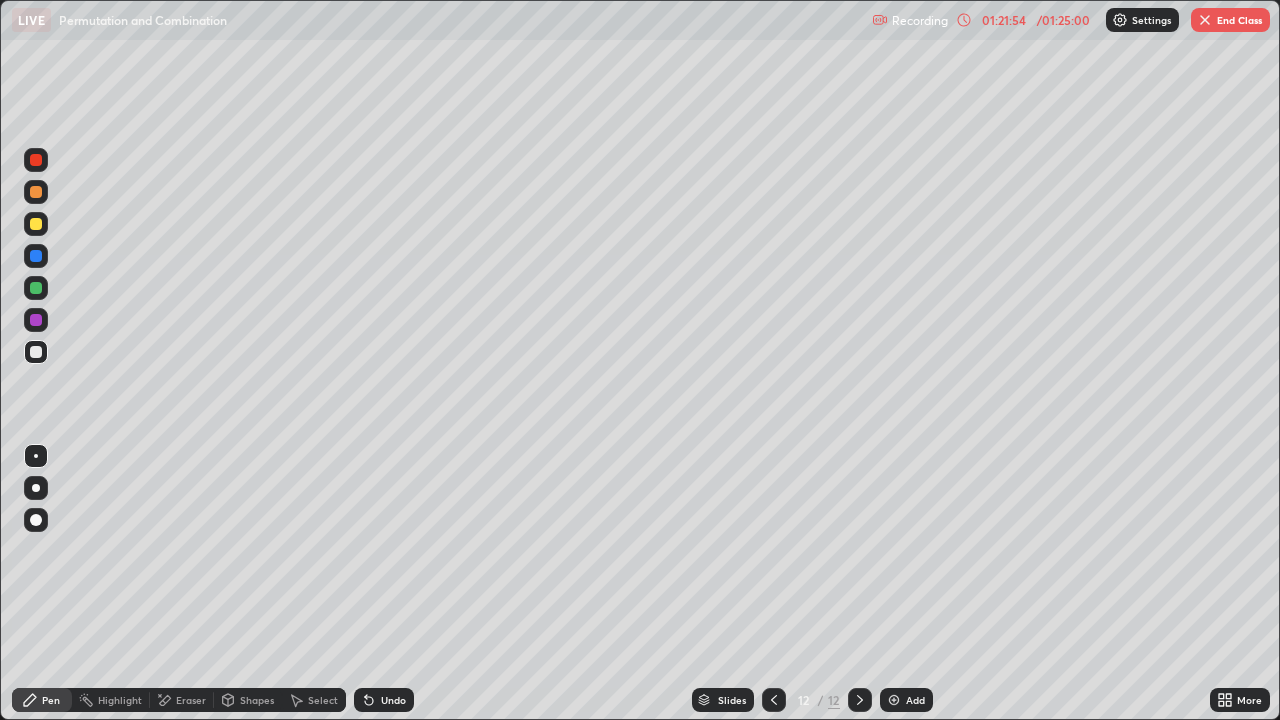 click on "End Class" at bounding box center (1230, 20) 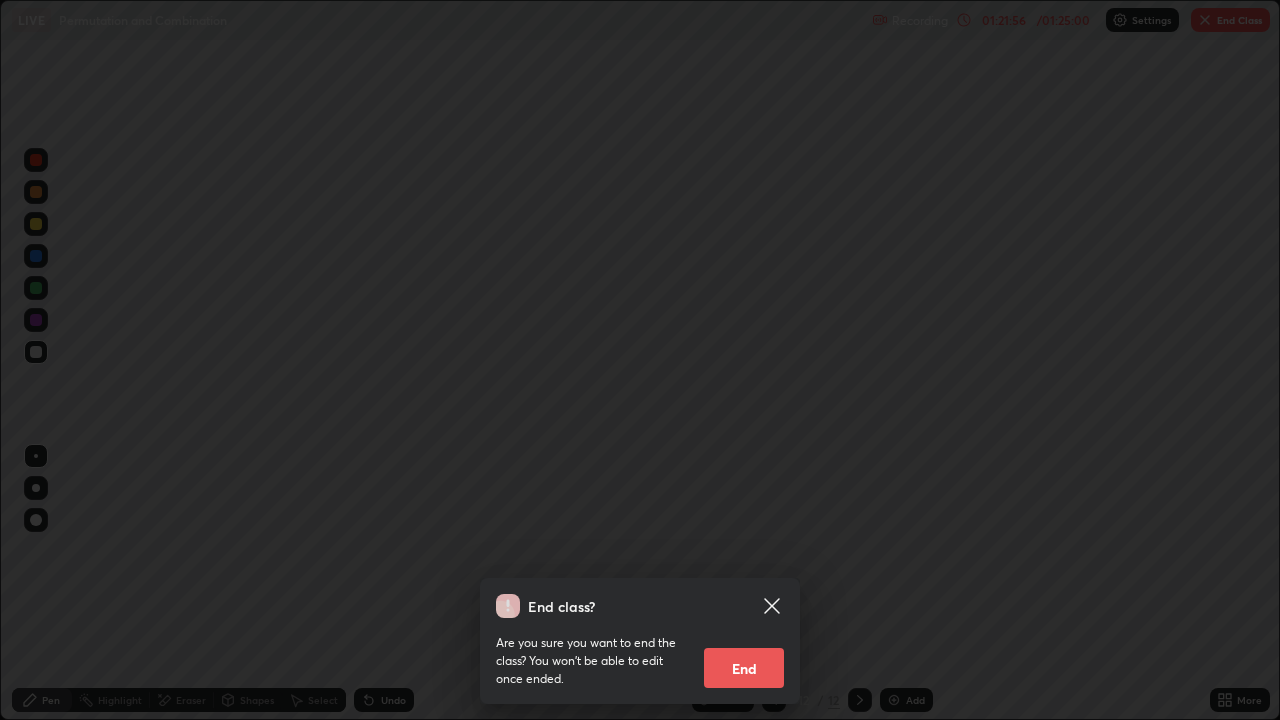 click on "End" at bounding box center (744, 668) 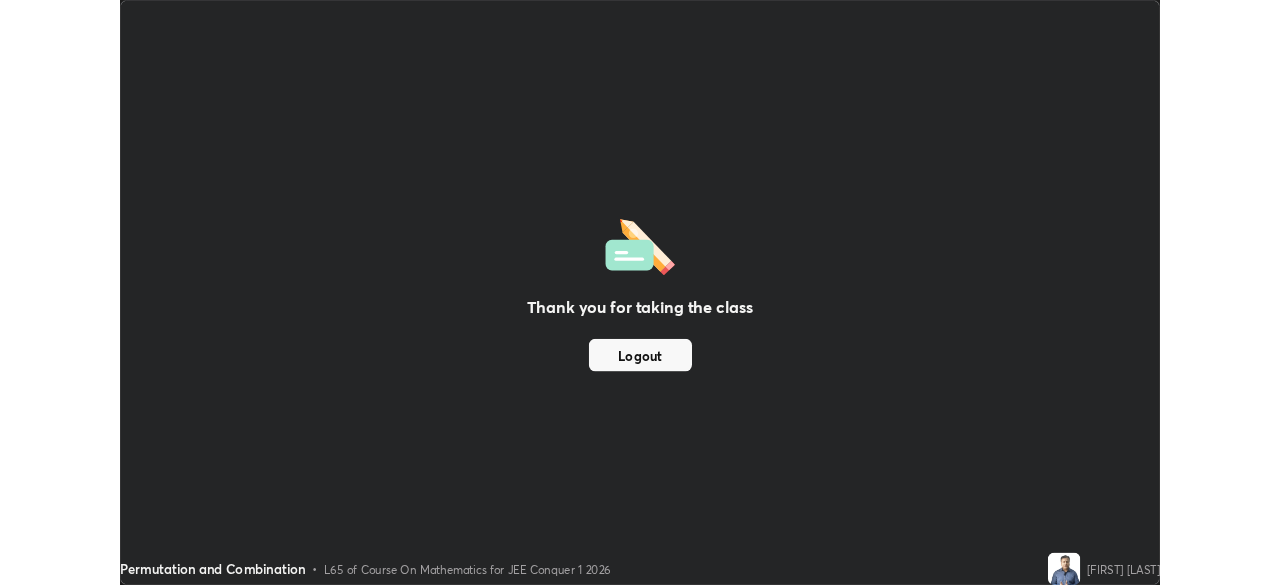 scroll, scrollTop: 585, scrollLeft: 1280, axis: both 